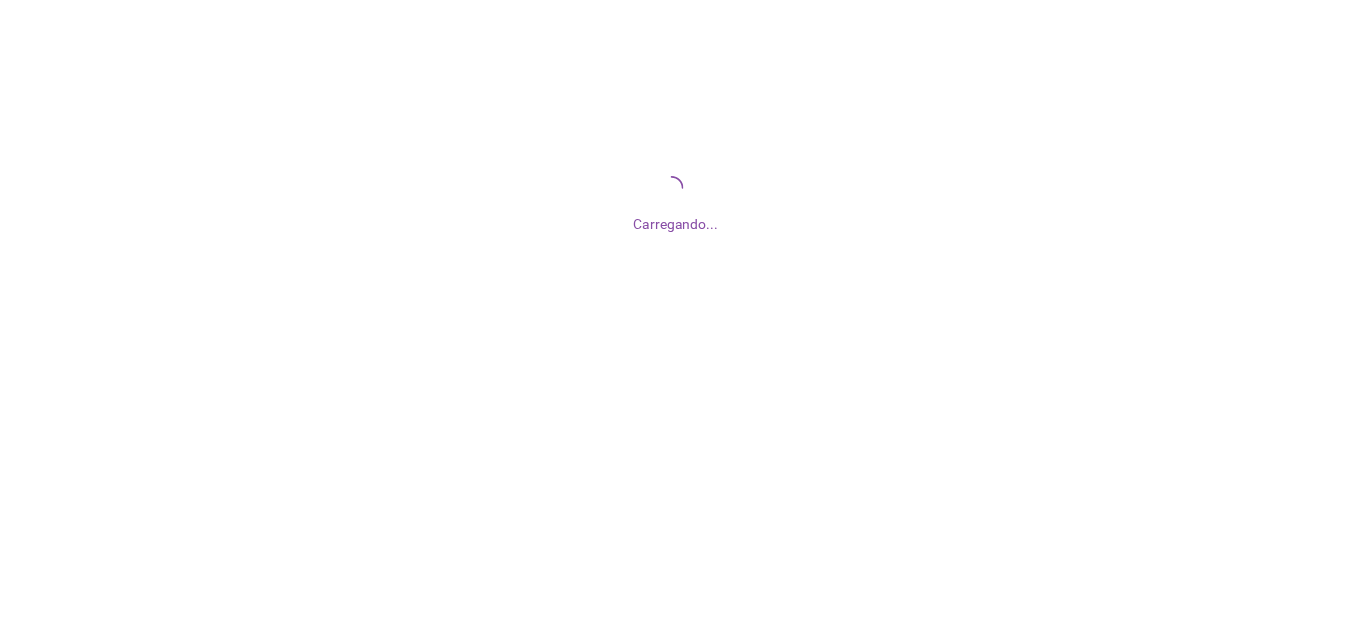 scroll, scrollTop: 0, scrollLeft: 0, axis: both 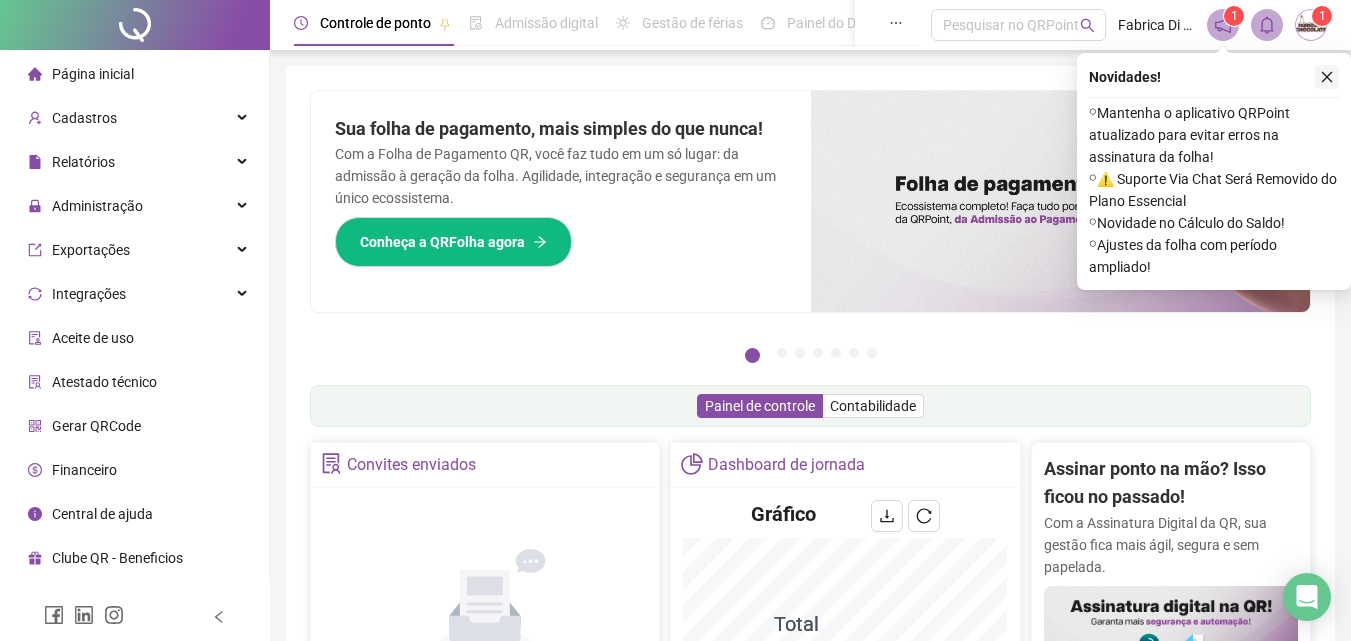click 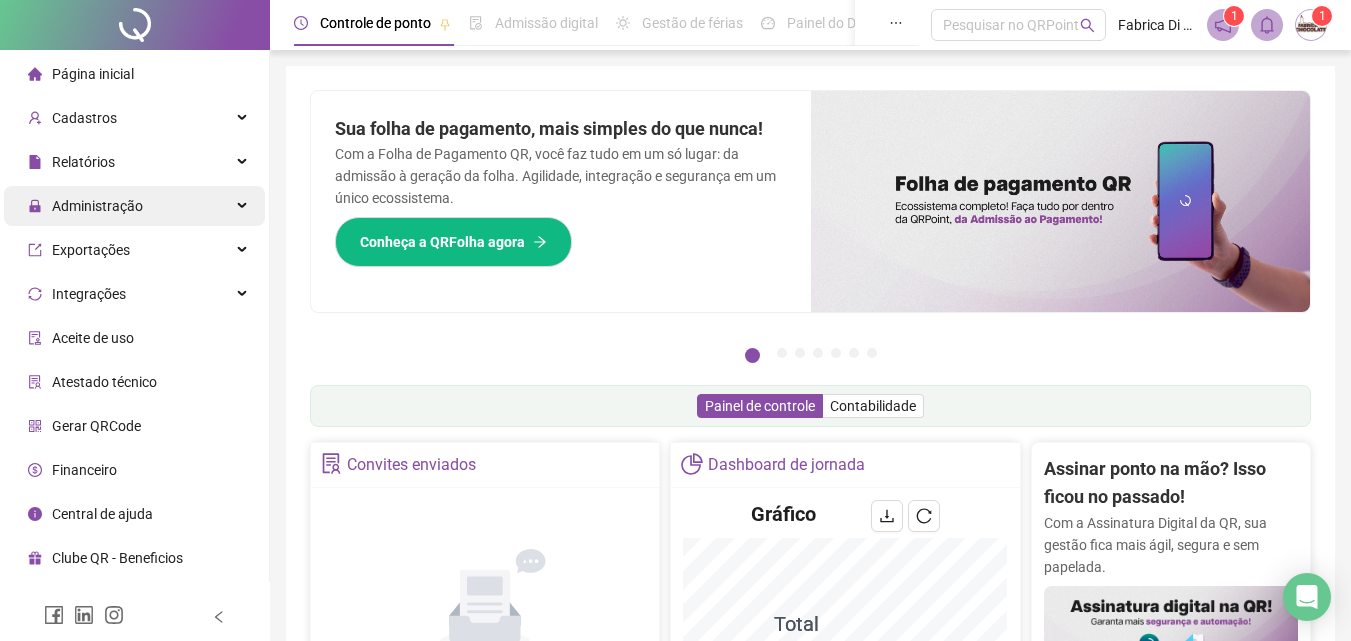 click on "Administração" at bounding box center [97, 206] 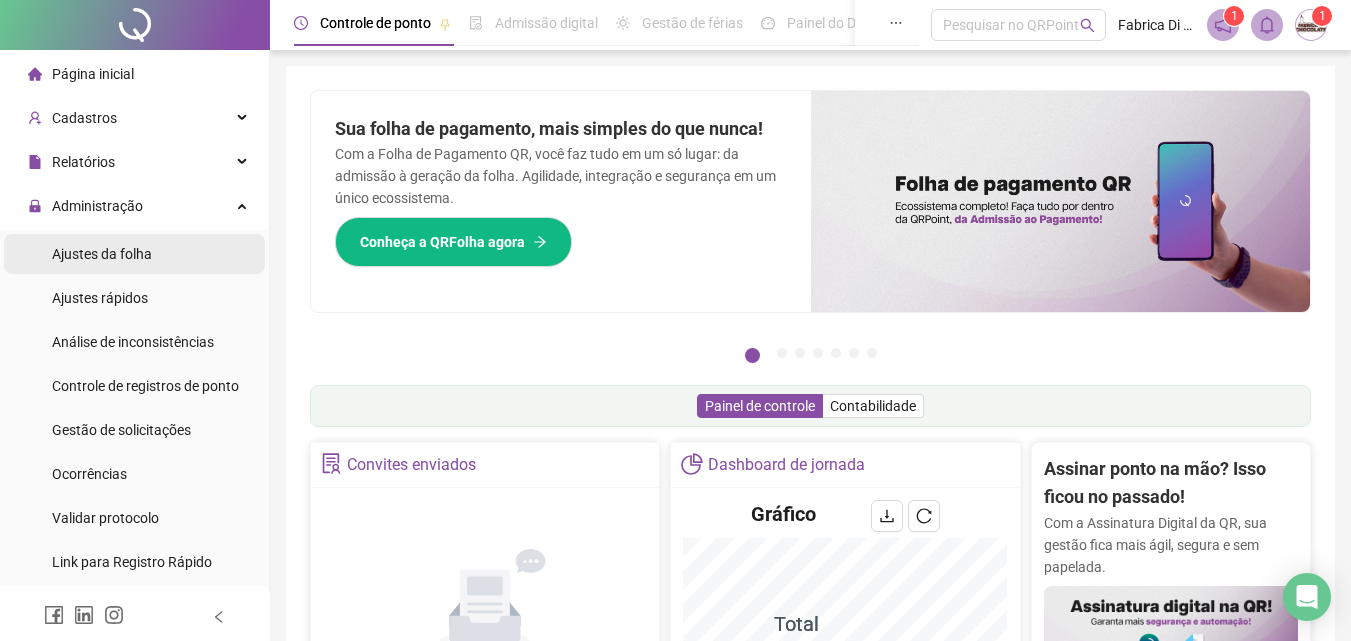 click on "Ajustes da folha" at bounding box center [102, 254] 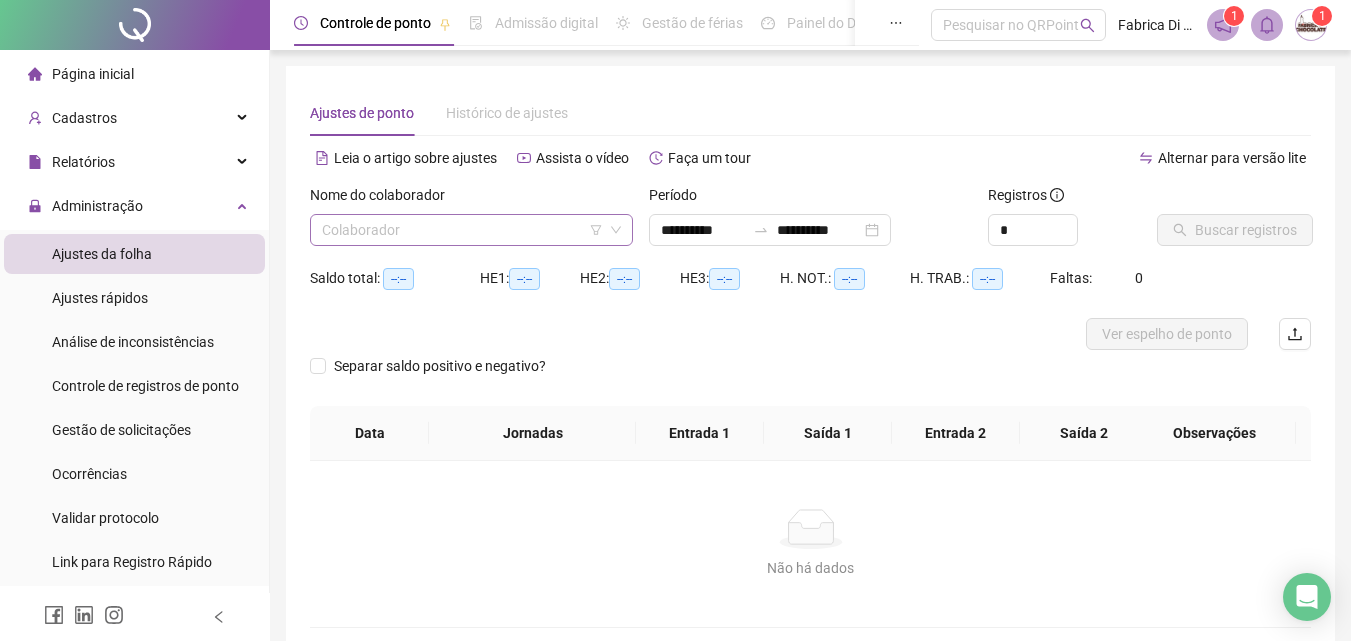 click at bounding box center (462, 230) 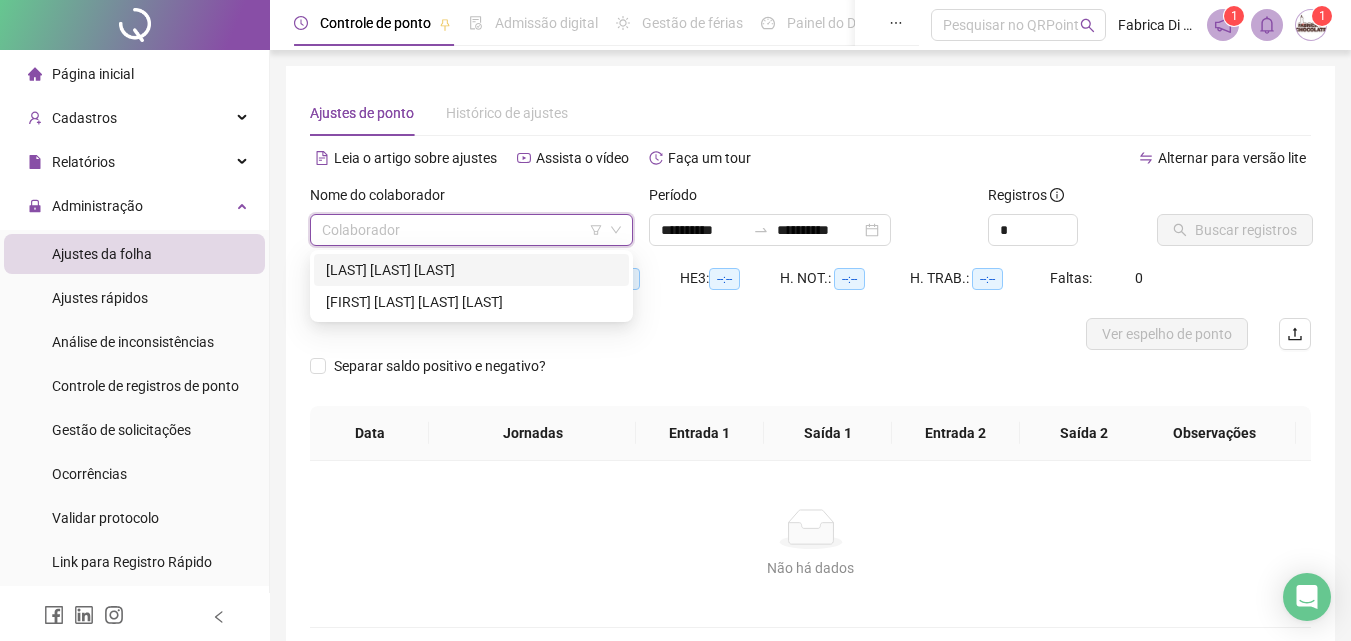 click on "[FIRST] [LAST] [LAST]" at bounding box center (471, 270) 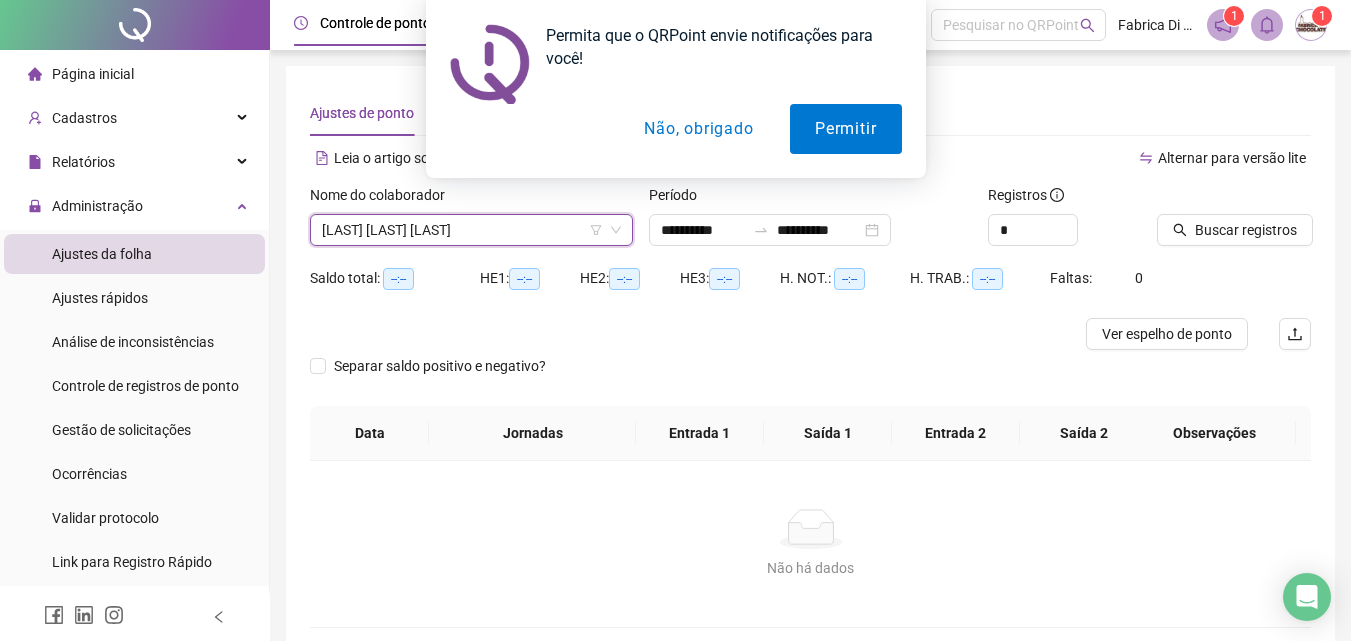 click on "Não, obrigado" at bounding box center [698, 129] 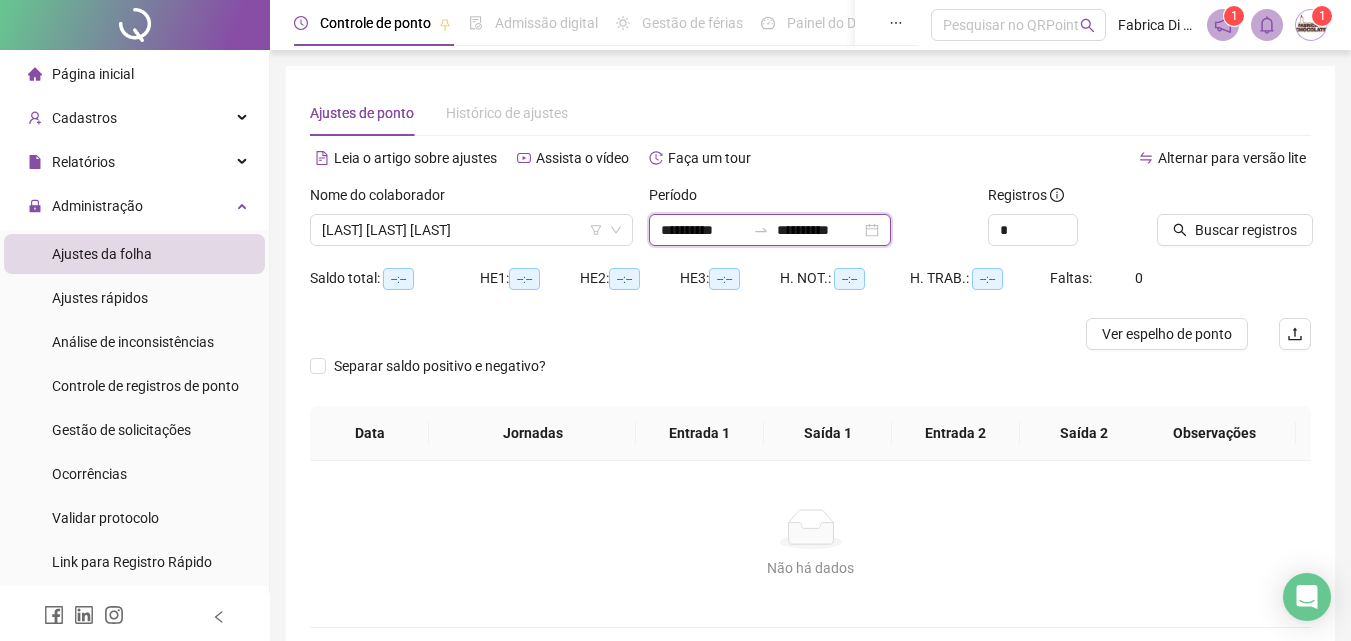 click on "**********" at bounding box center [819, 230] 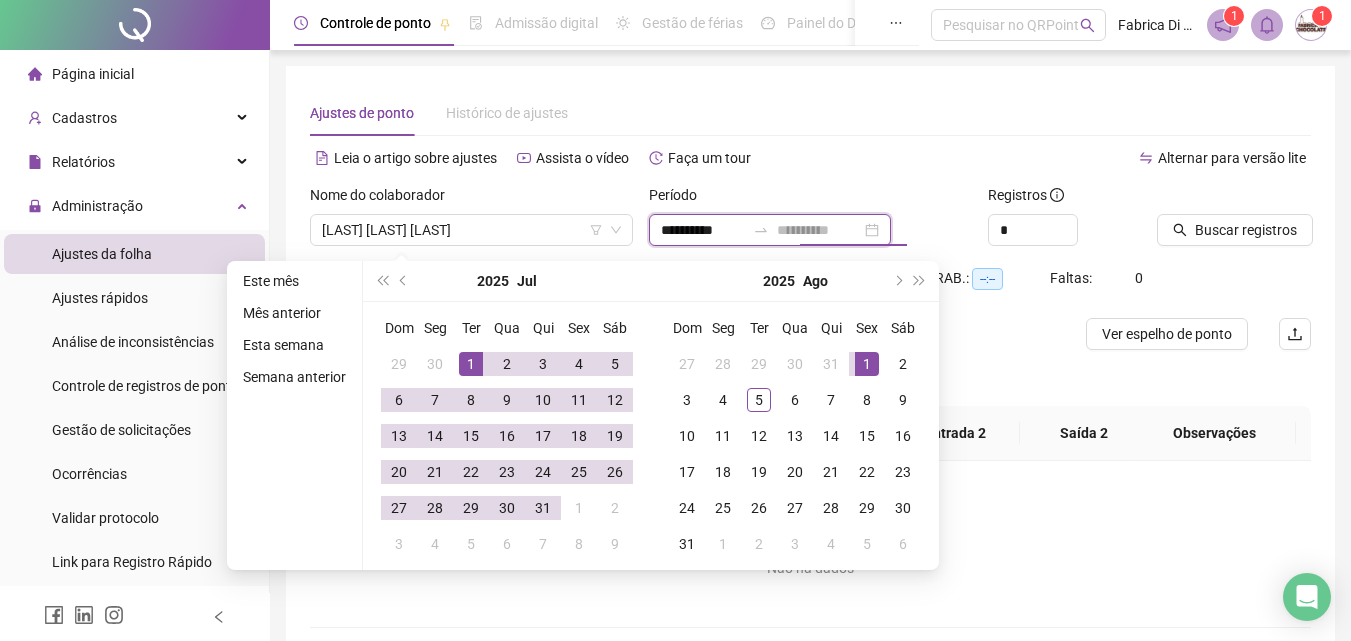 type on "**********" 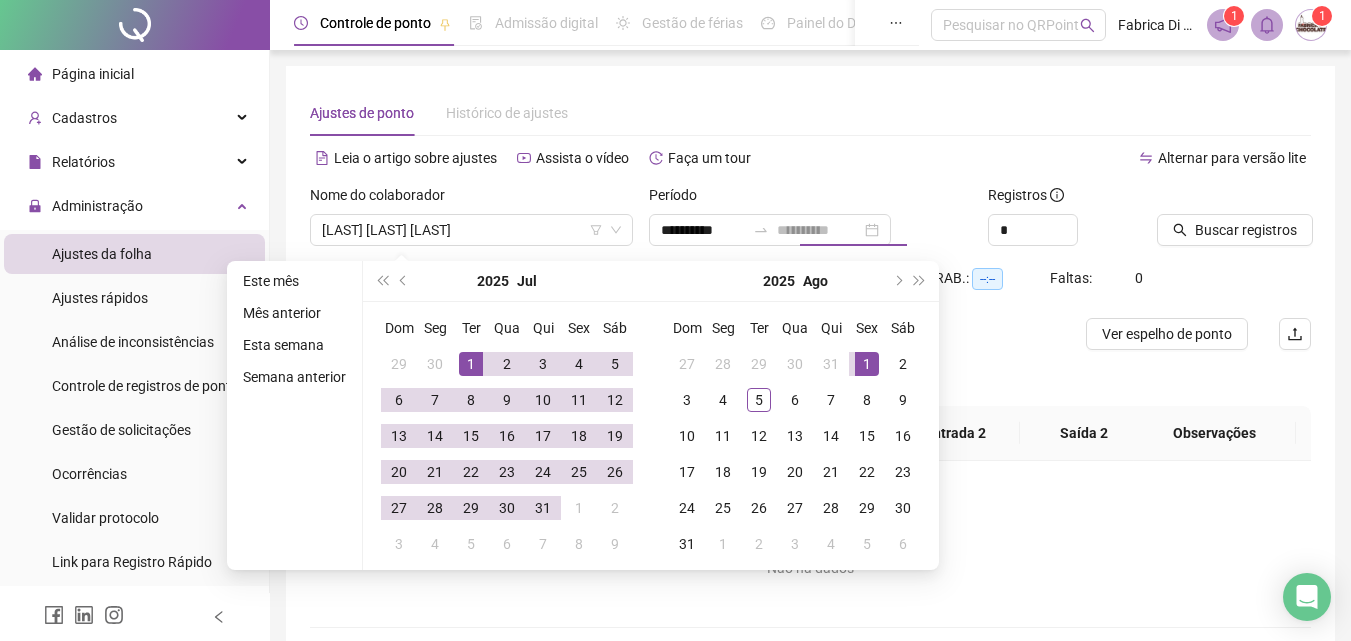 click on "1" at bounding box center [867, 364] 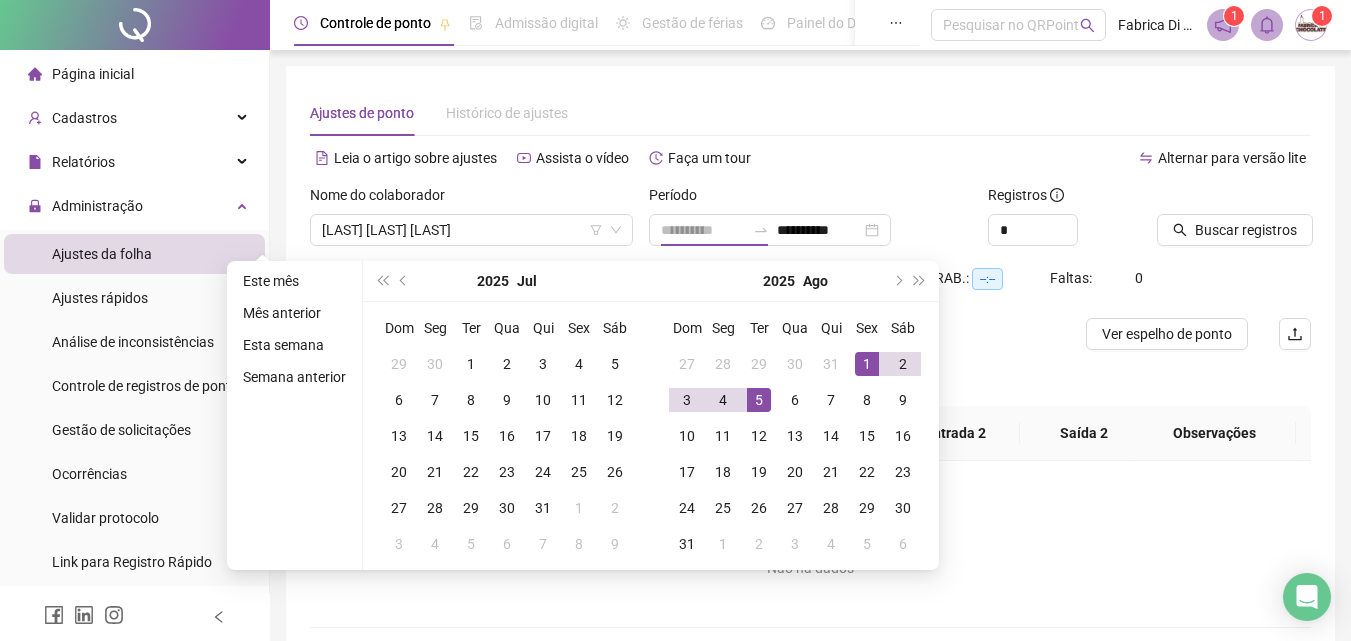 click on "5" at bounding box center (759, 400) 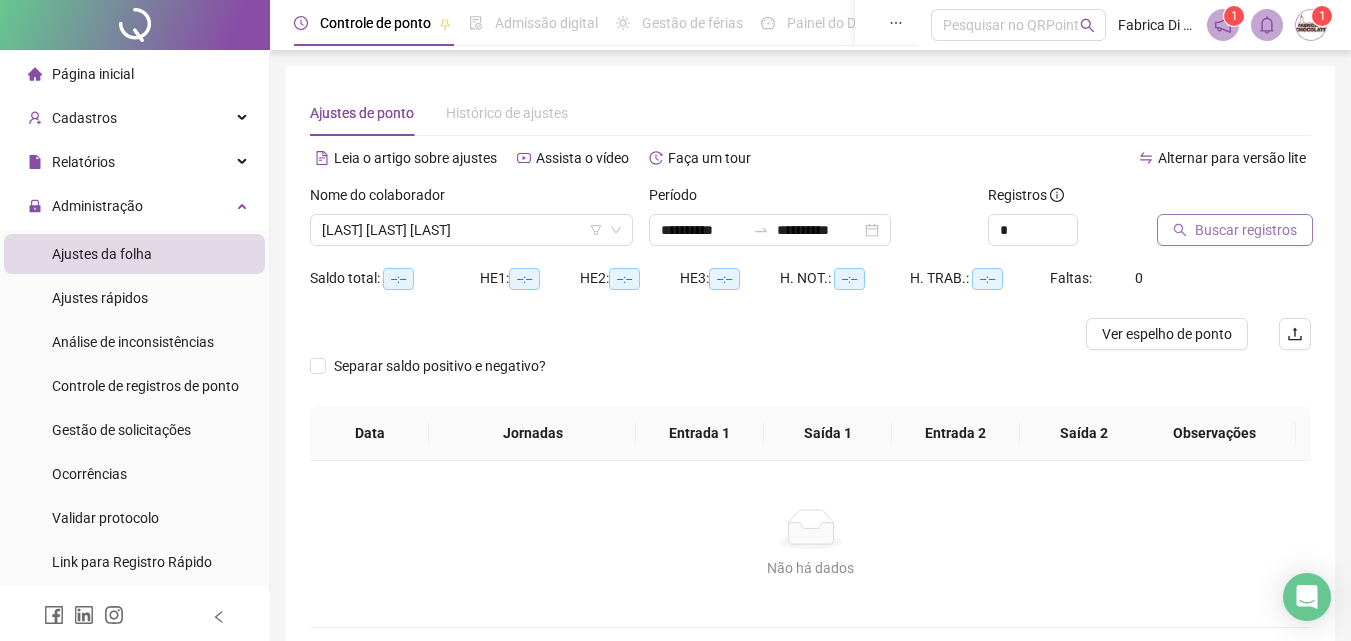 click on "Buscar registros" at bounding box center (1246, 230) 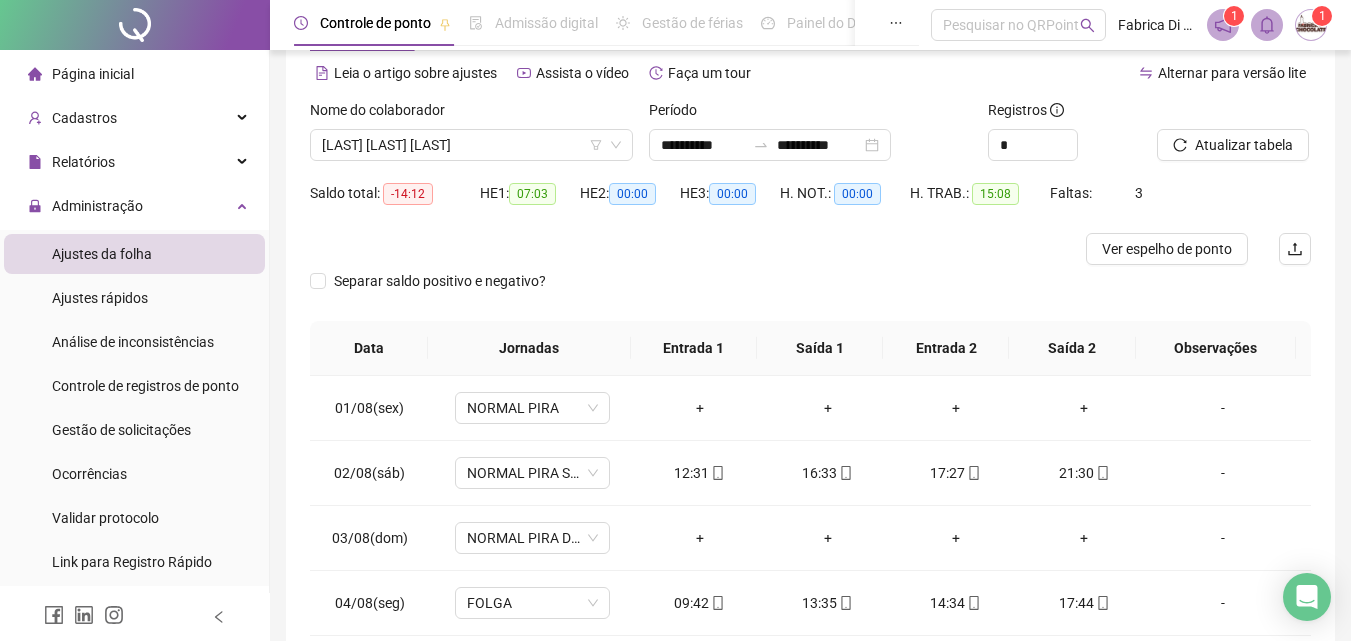 scroll, scrollTop: 200, scrollLeft: 0, axis: vertical 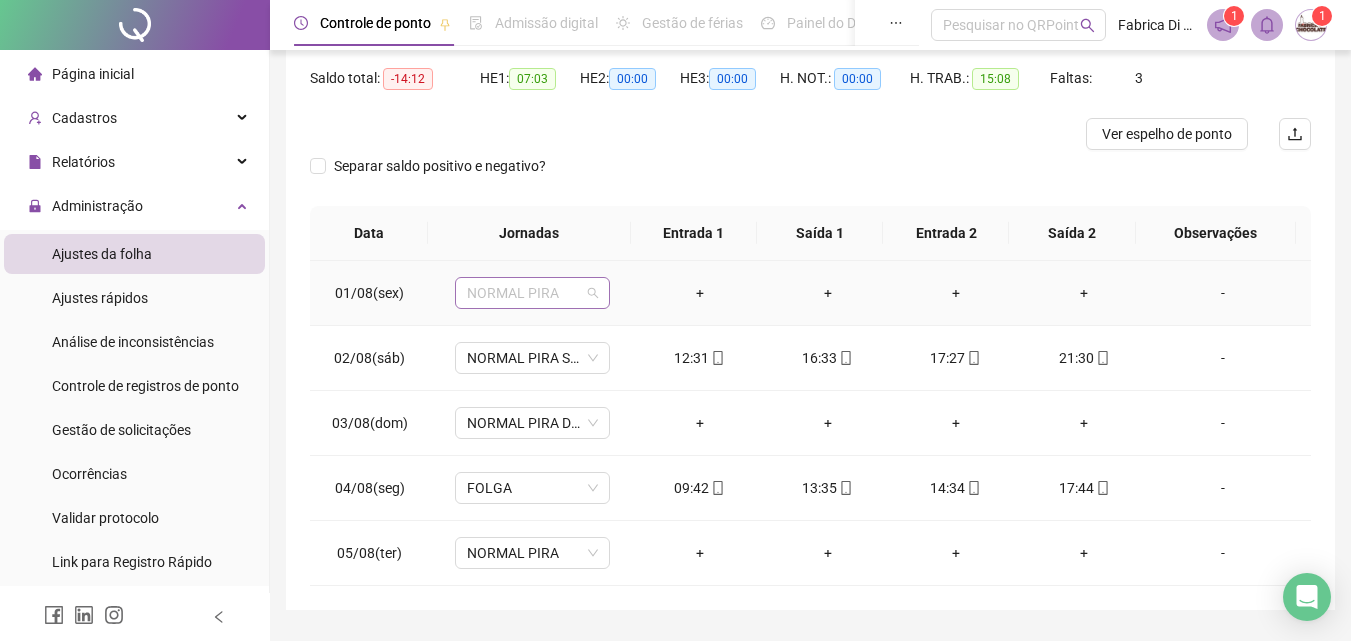 click on "NORMAL PIRA" at bounding box center (532, 293) 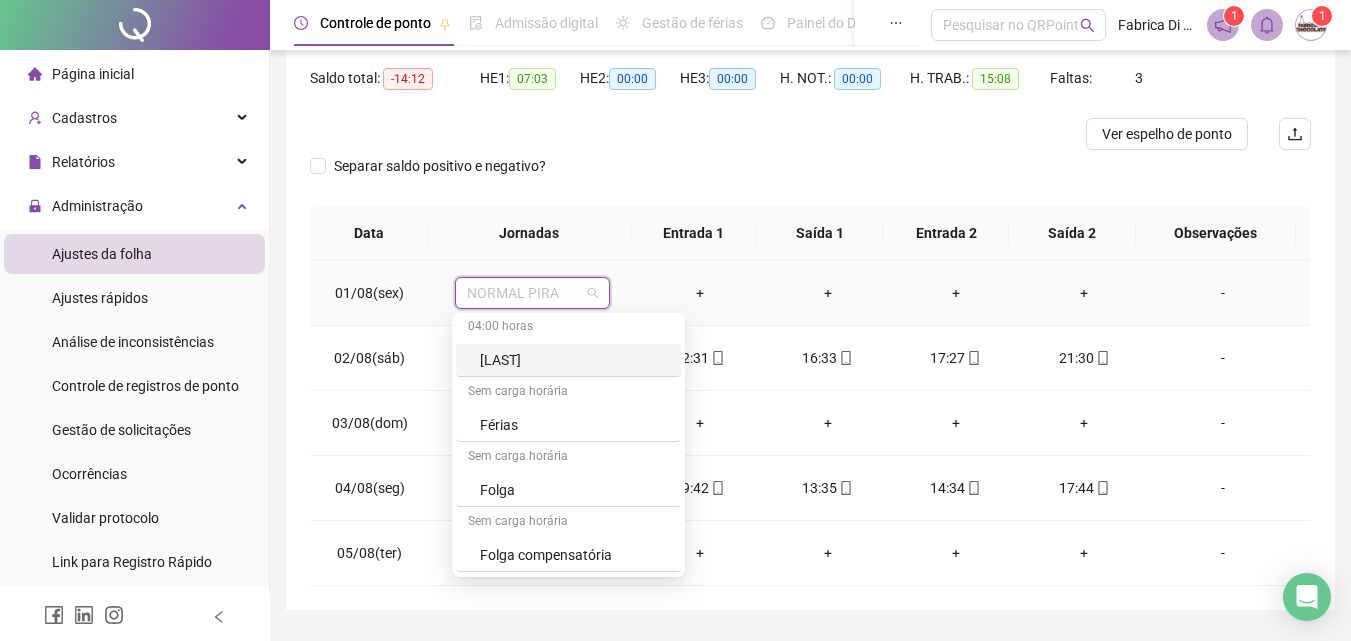 scroll, scrollTop: 500, scrollLeft: 0, axis: vertical 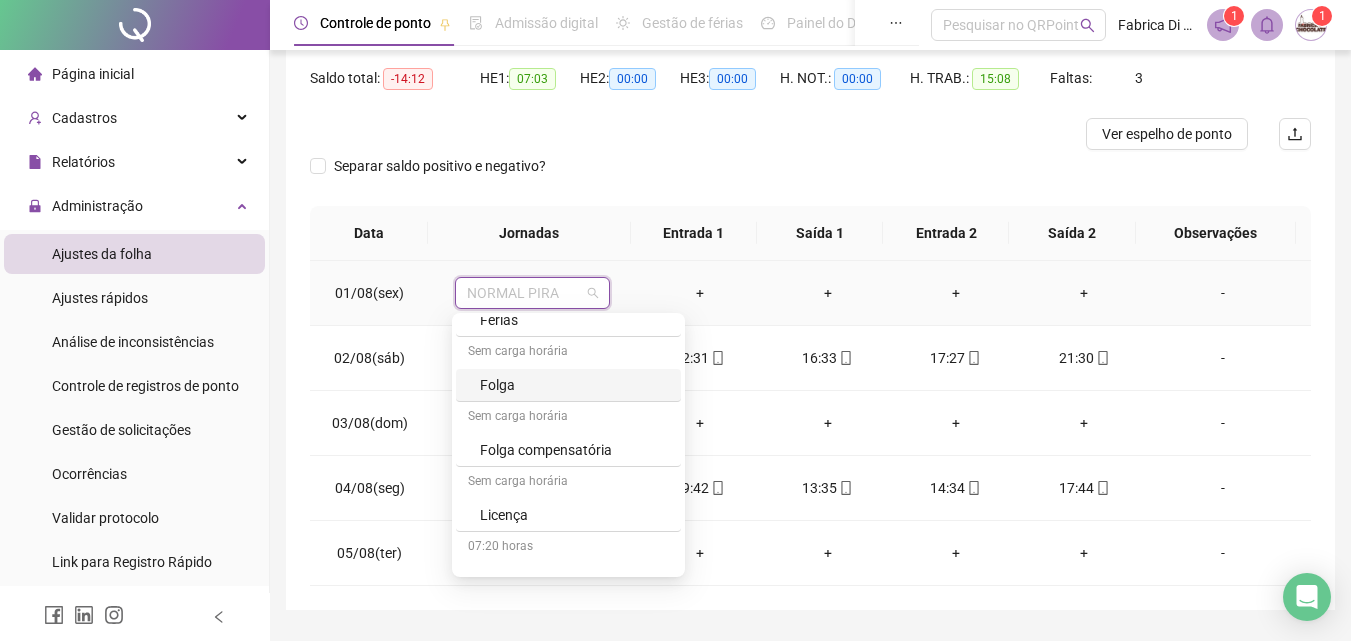 click on "Folga" at bounding box center (574, 385) 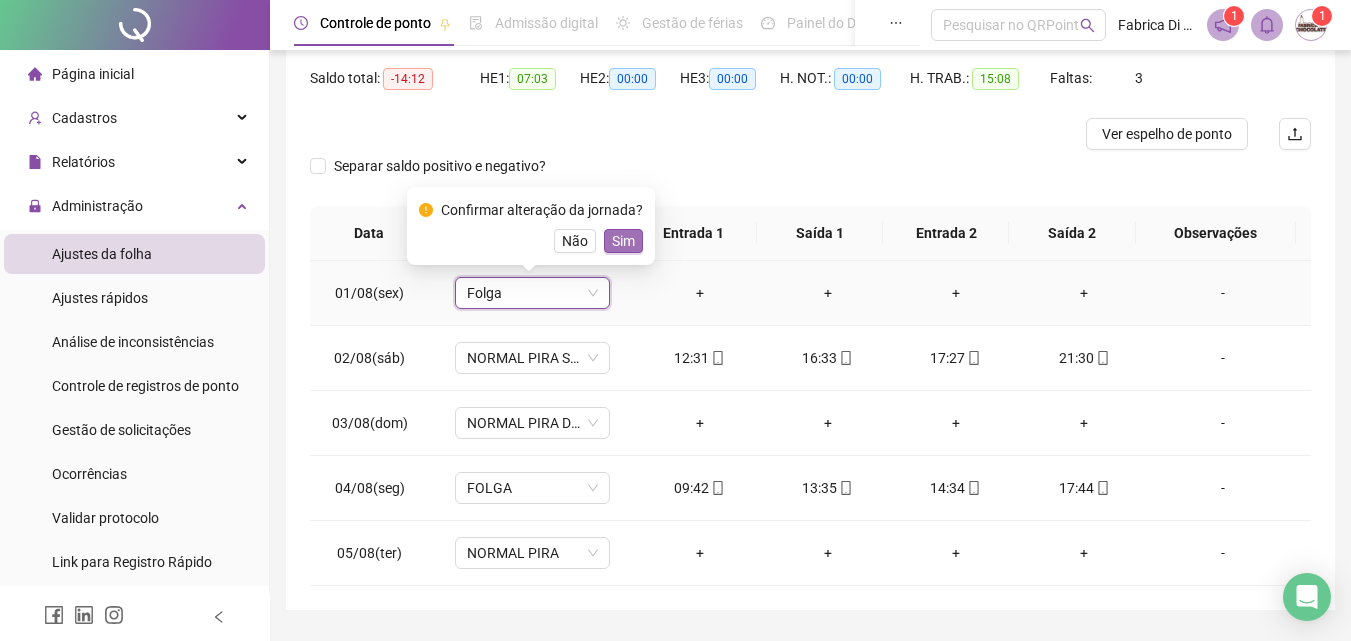 click on "Sim" at bounding box center (623, 241) 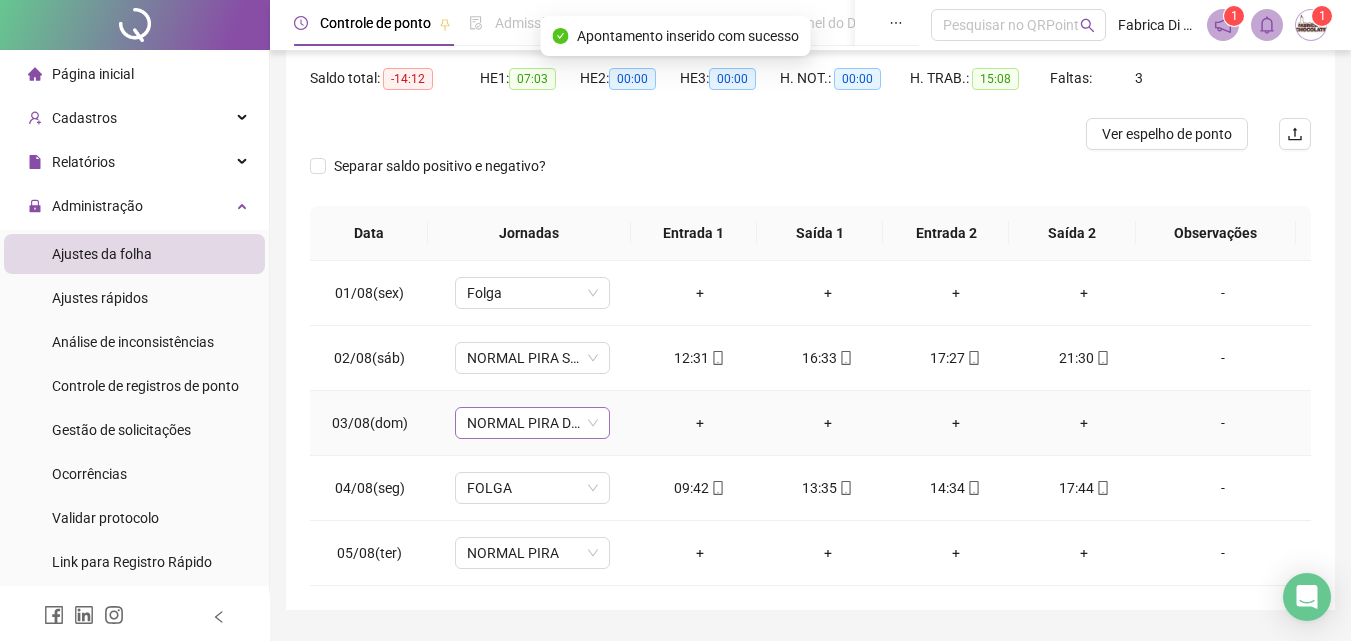 click on "NORMAL PIRA DOMINGO" at bounding box center (532, 423) 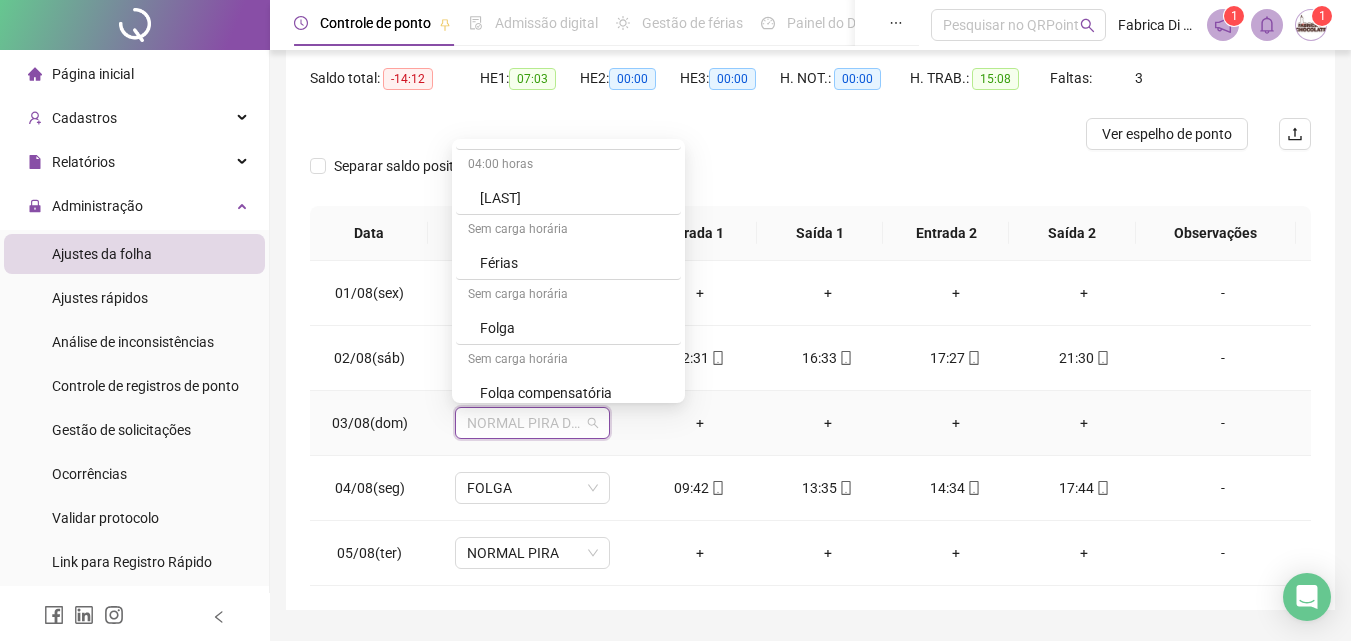 scroll, scrollTop: 400, scrollLeft: 0, axis: vertical 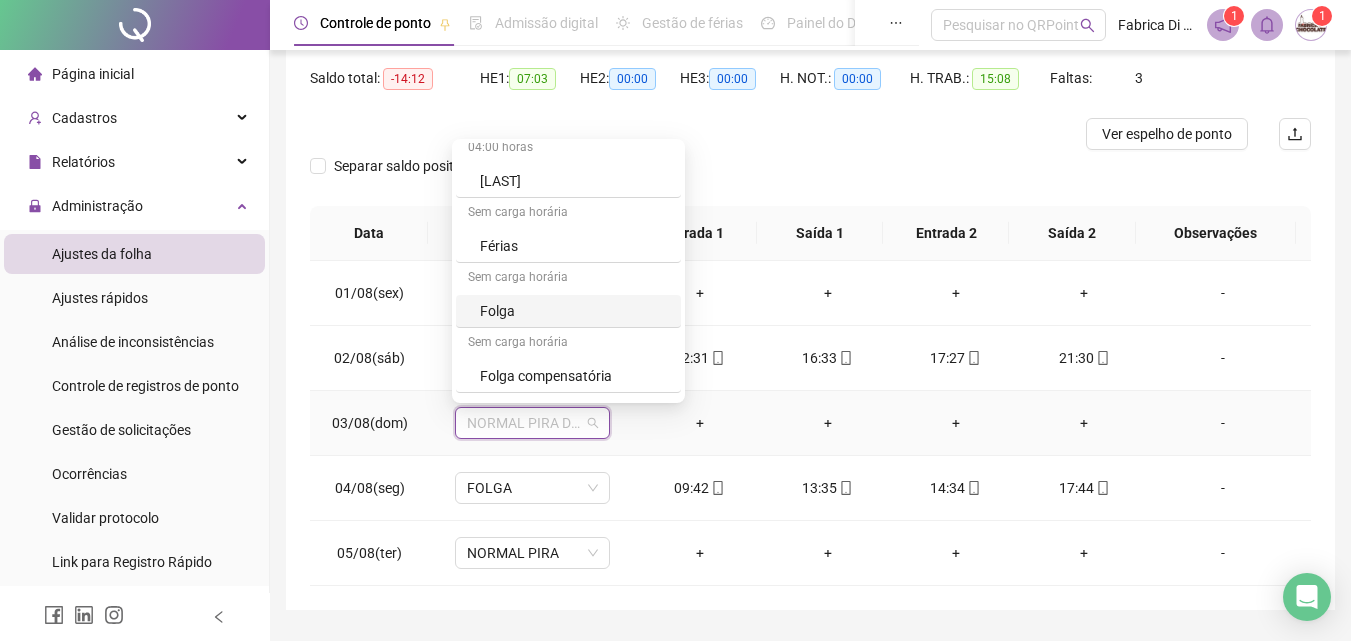 click on "Folga" at bounding box center (574, 311) 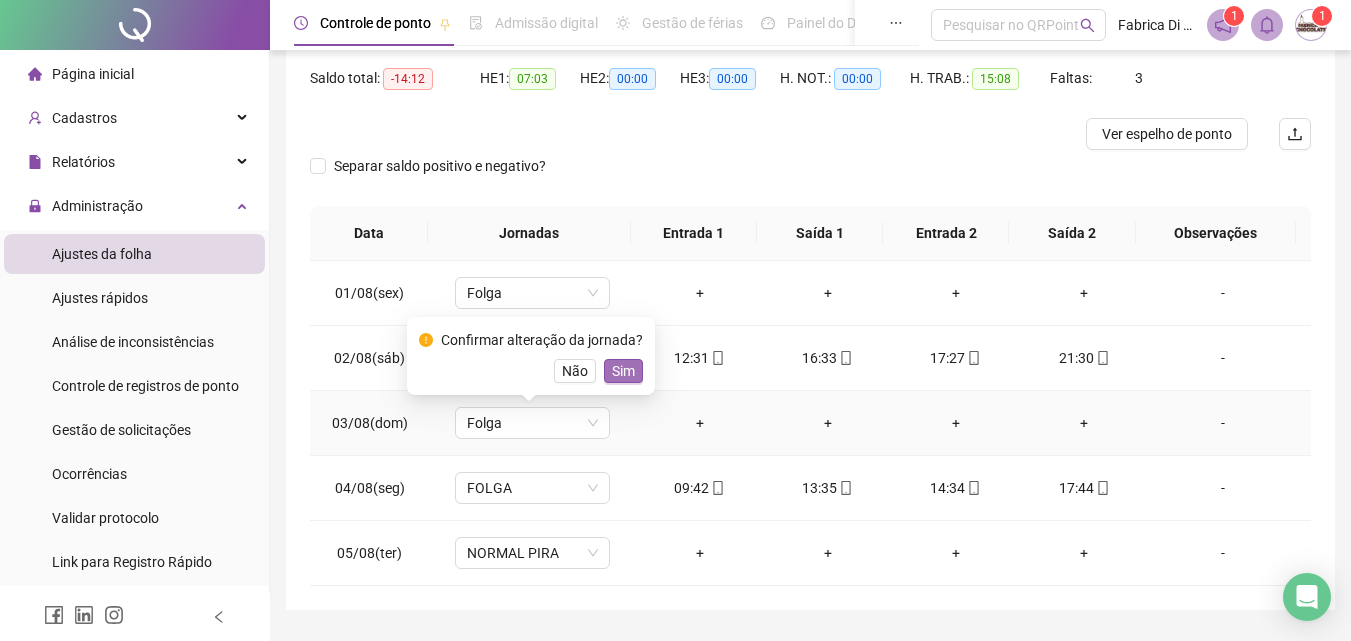 click on "Sim" at bounding box center (623, 371) 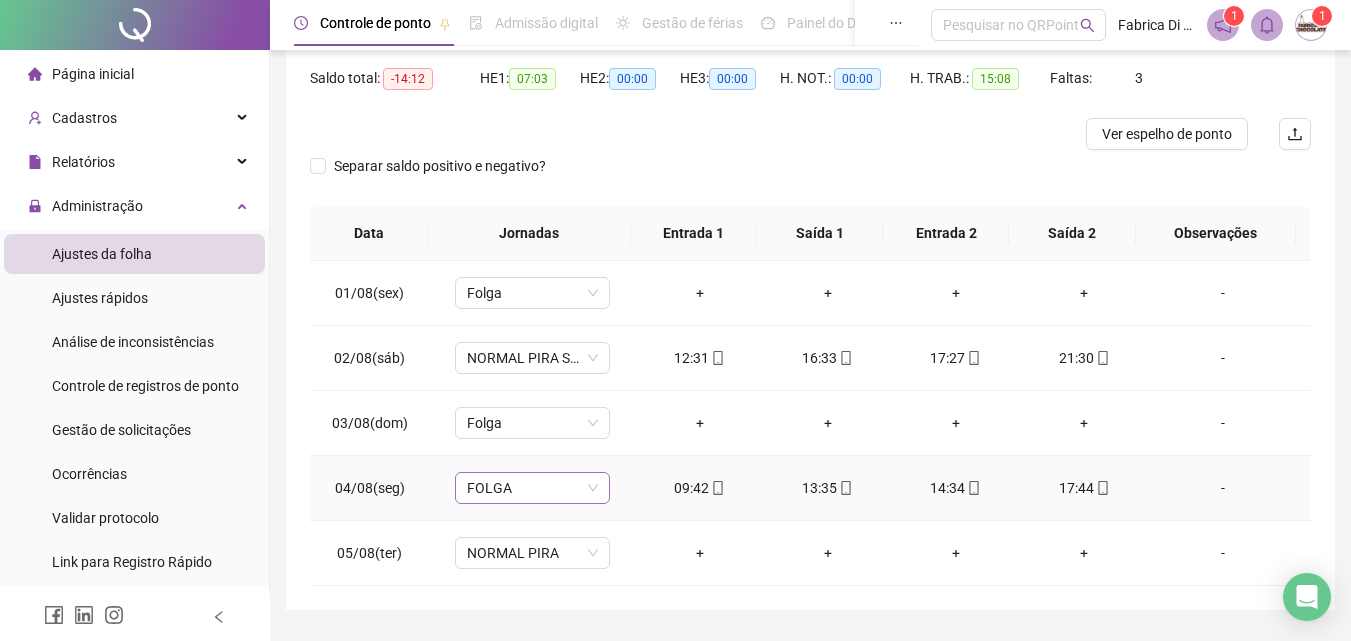 click on "FOLGA" at bounding box center (532, 488) 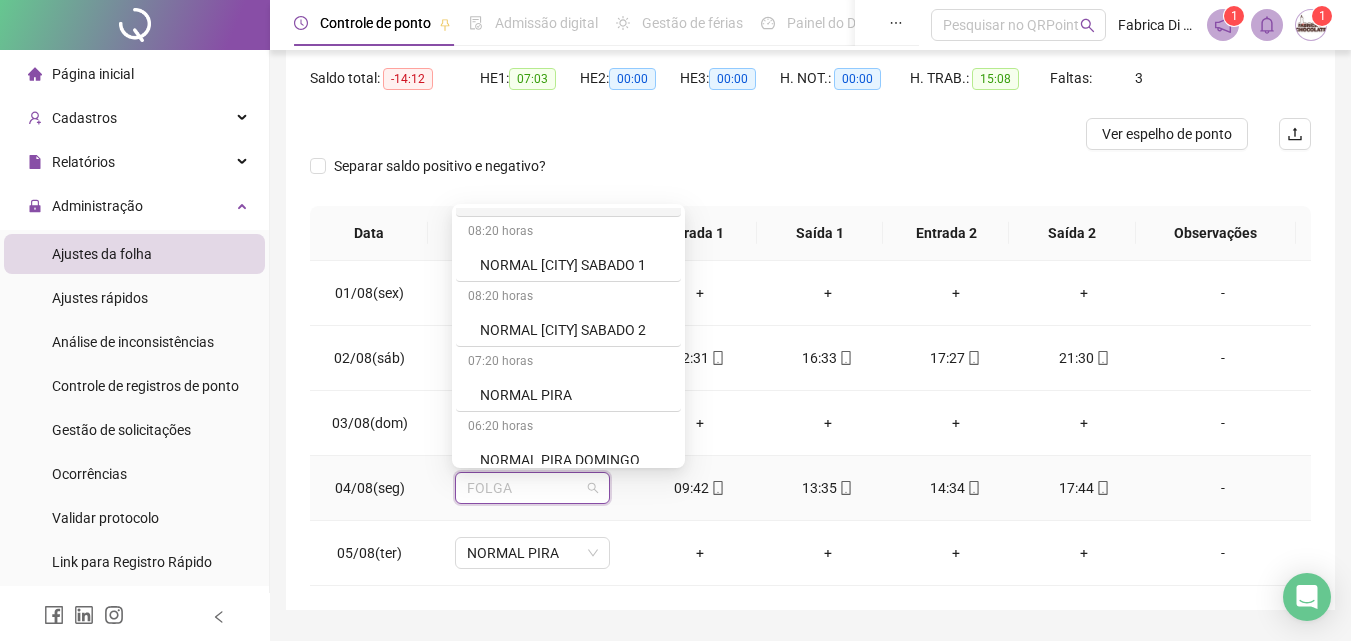 scroll, scrollTop: 1000, scrollLeft: 0, axis: vertical 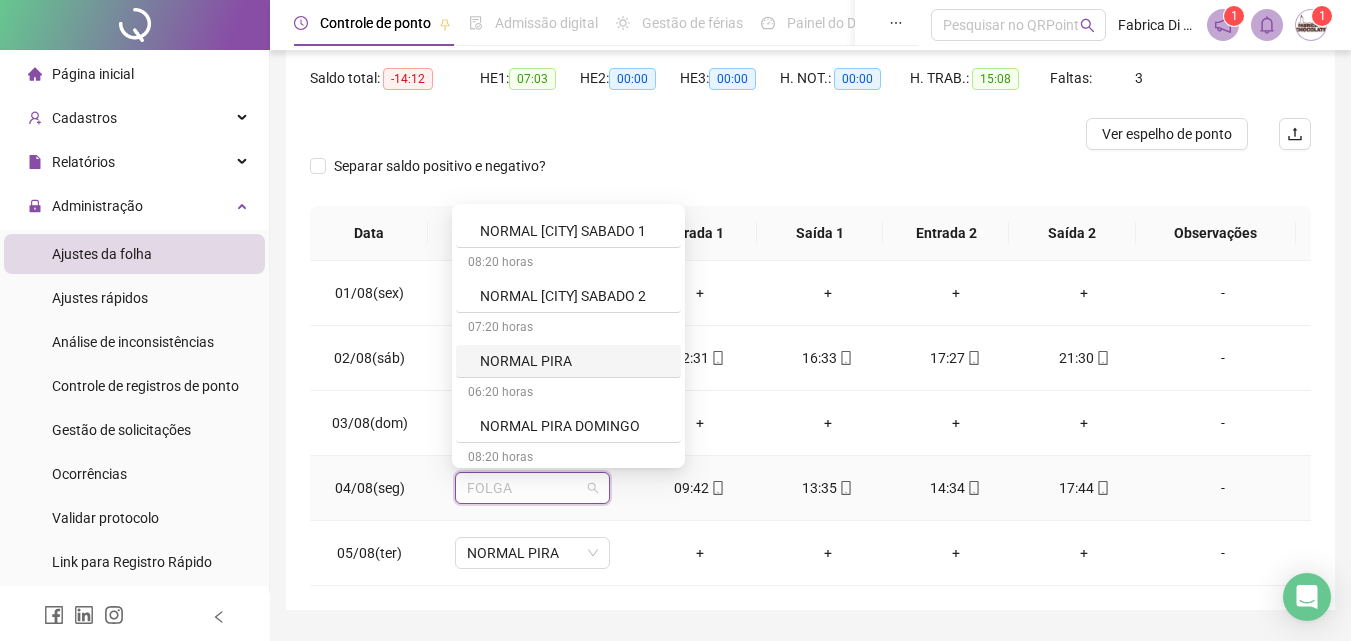 click on "NORMAL PIRA" at bounding box center (574, 361) 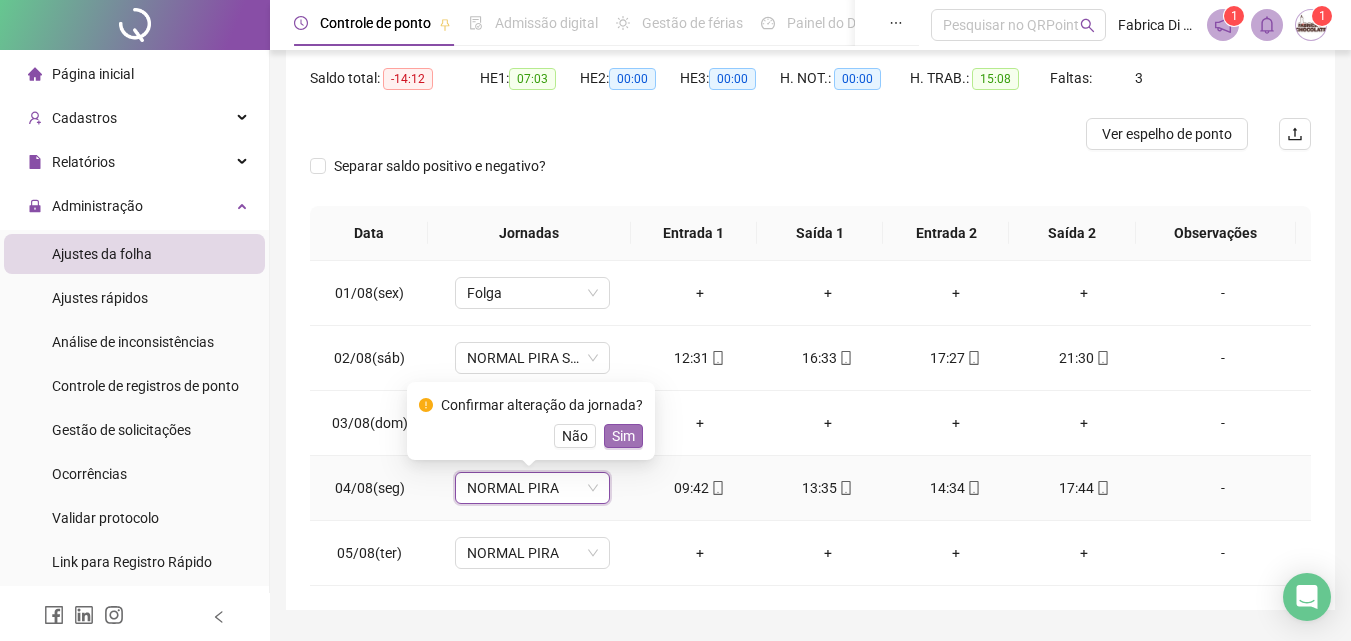 click on "Sim" at bounding box center (623, 436) 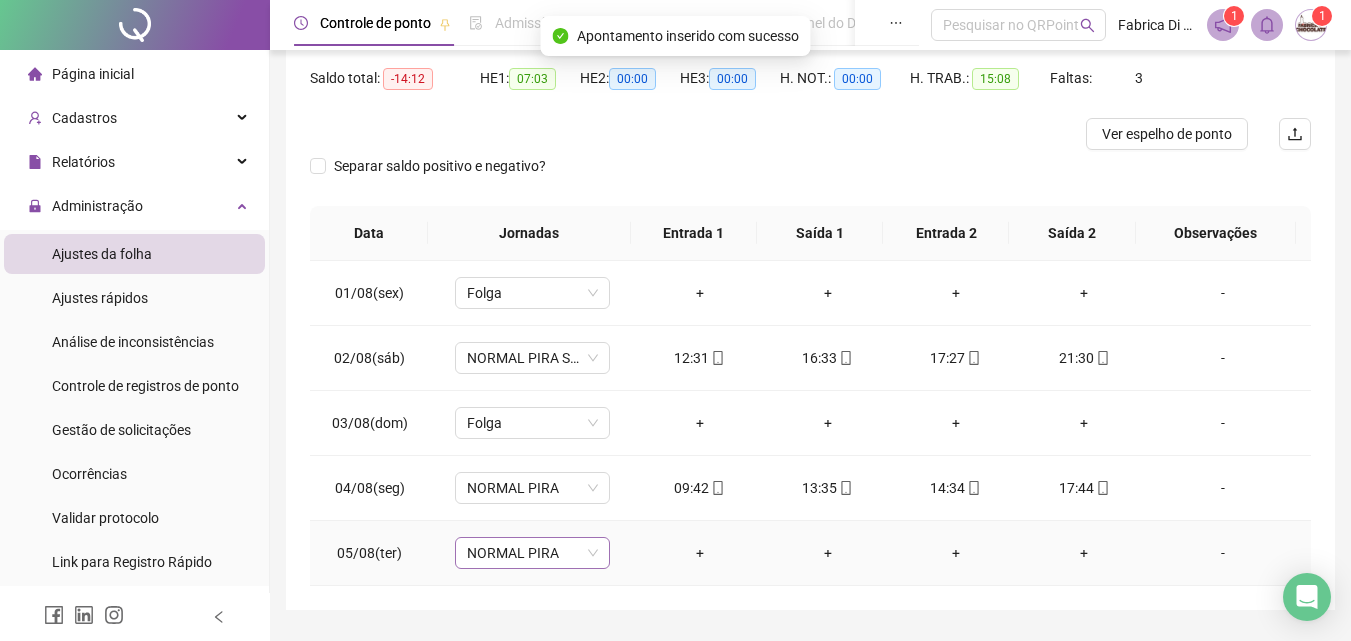 click on "NORMAL PIRA" at bounding box center (532, 553) 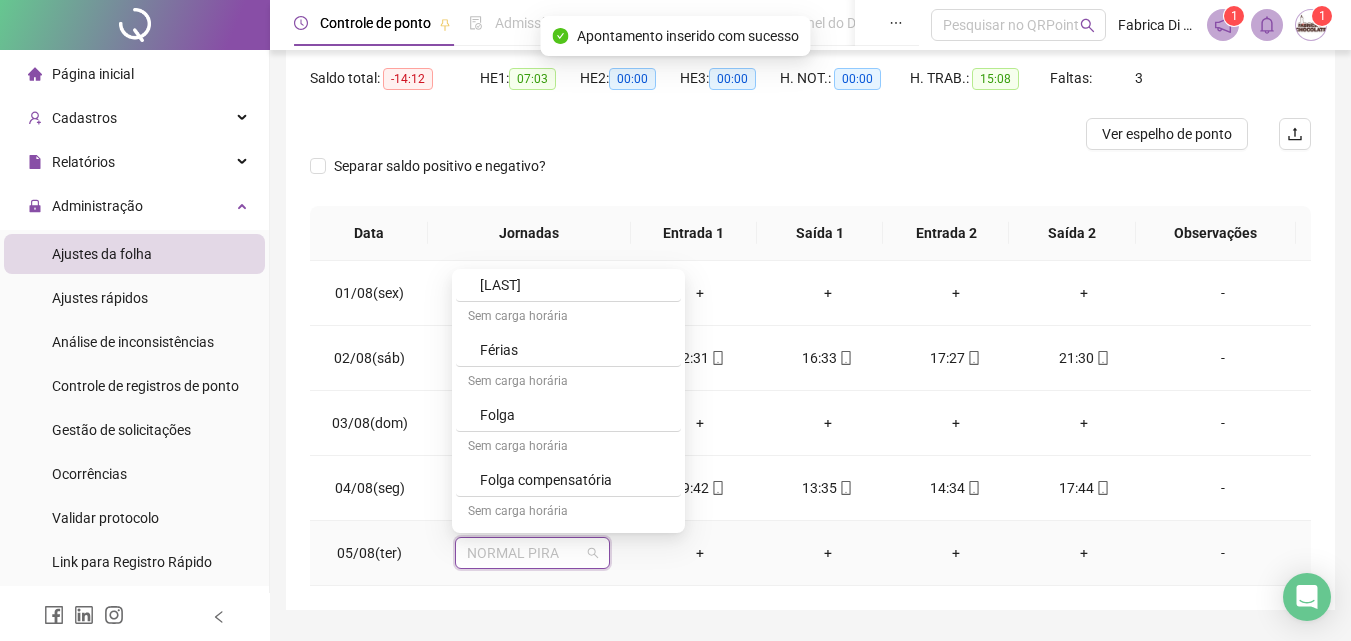 scroll, scrollTop: 500, scrollLeft: 0, axis: vertical 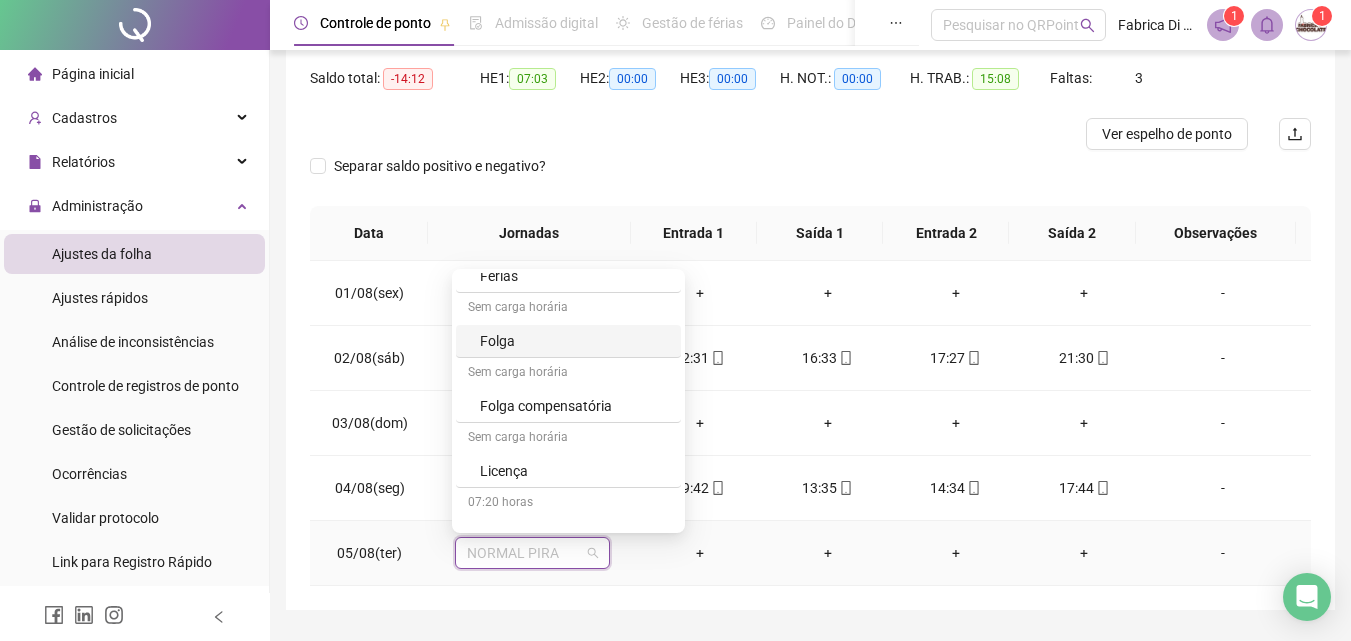 click on "Folga" at bounding box center (574, 341) 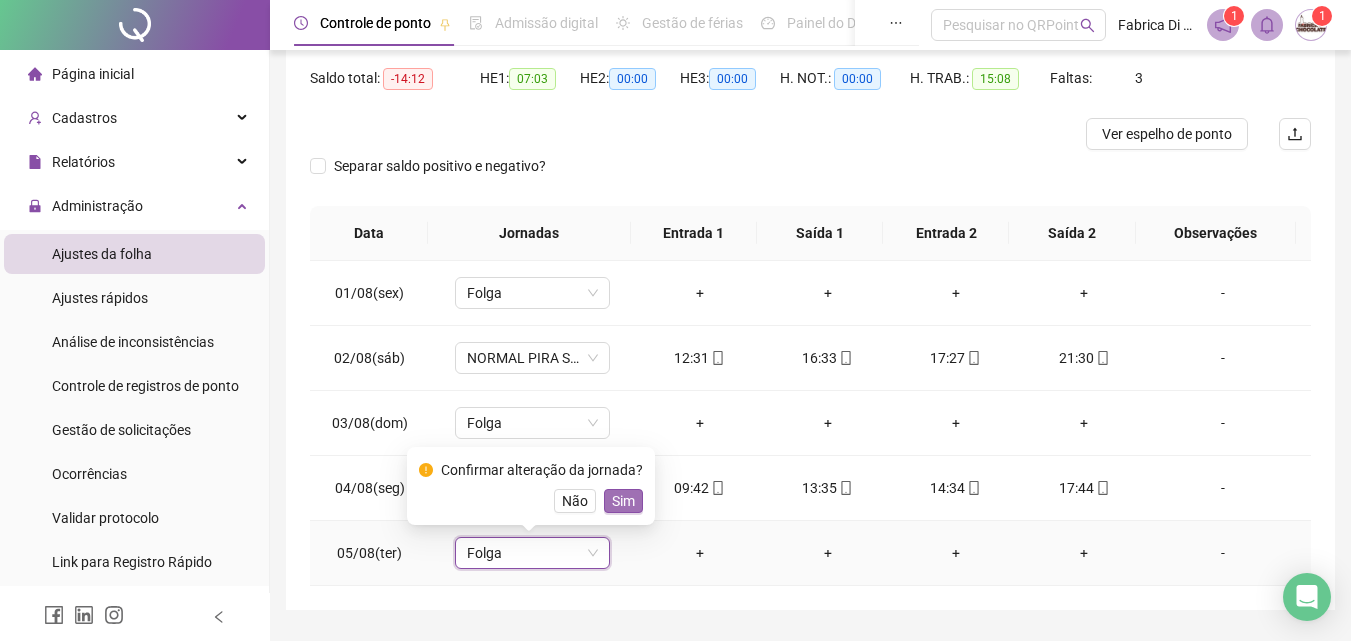 click on "Sim" at bounding box center (623, 501) 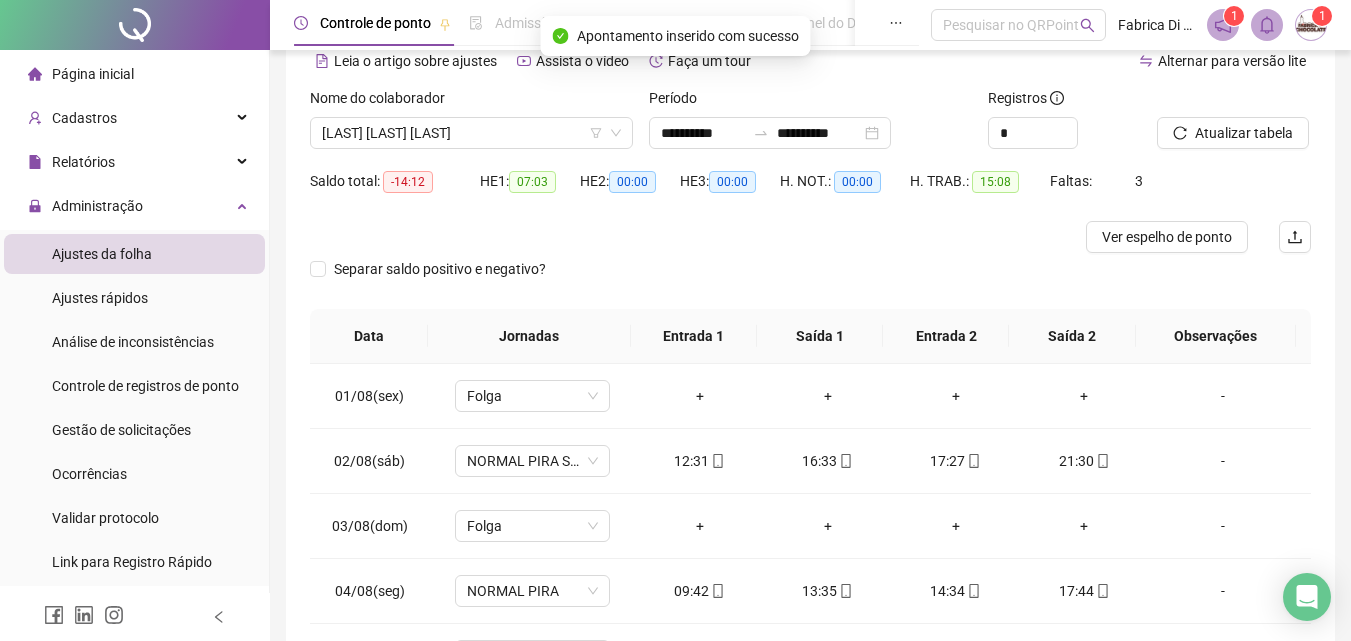 scroll, scrollTop: 0, scrollLeft: 0, axis: both 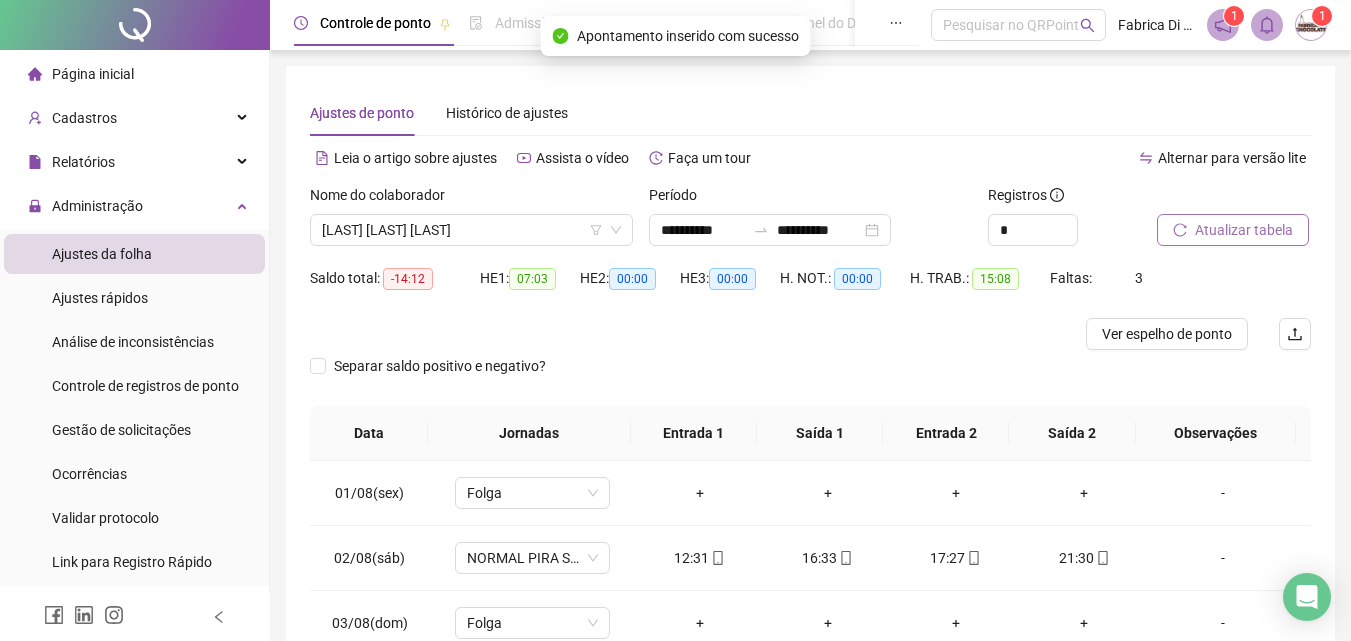 click on "Atualizar tabela" at bounding box center [1244, 230] 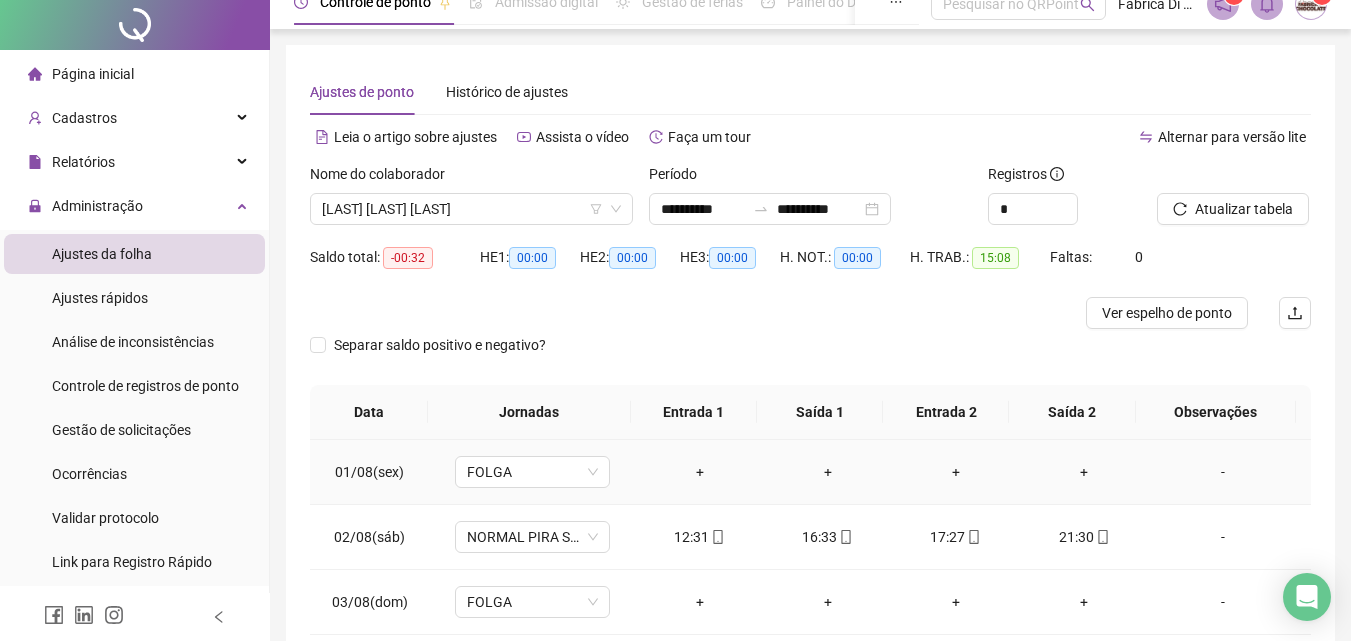 scroll, scrollTop: 0, scrollLeft: 0, axis: both 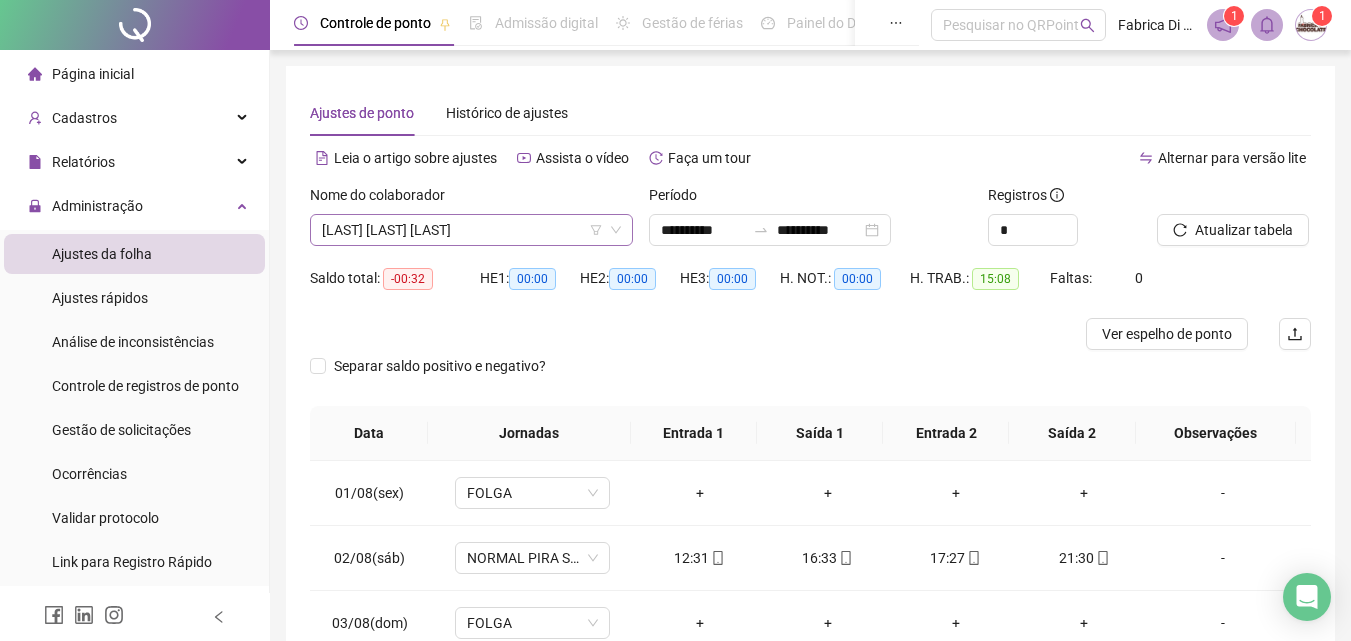 click on "[FIRST] [LAST] [LAST]" at bounding box center (471, 230) 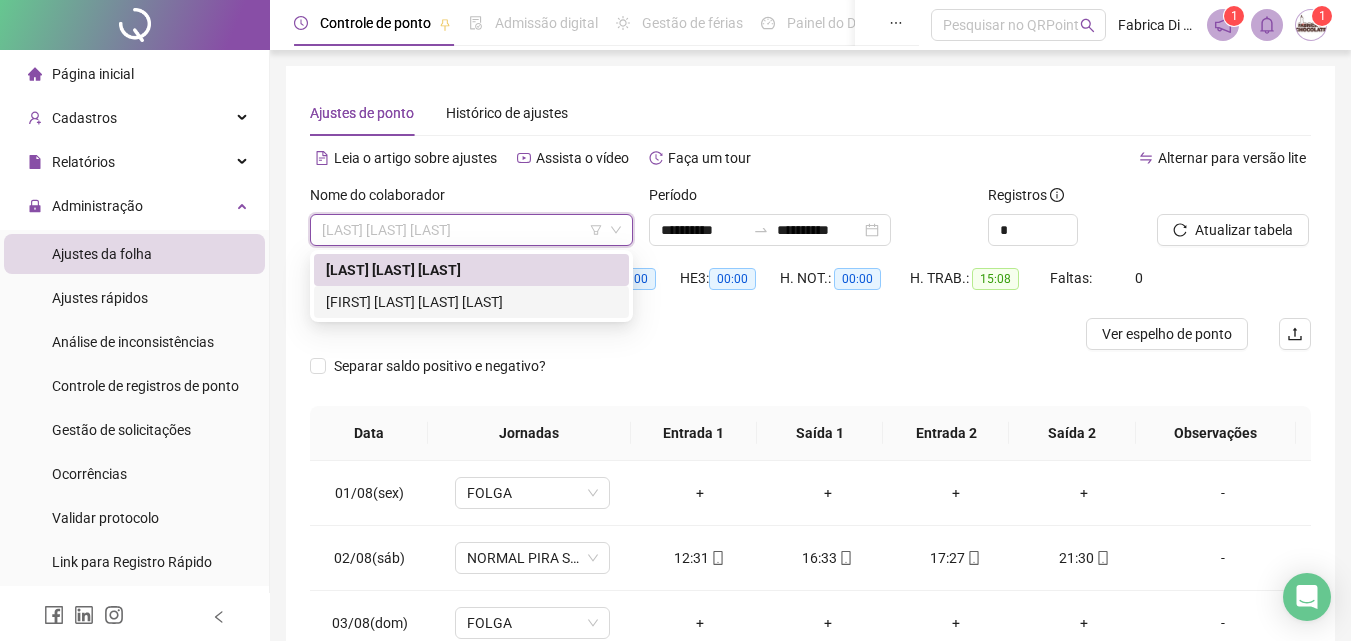 click on "[FIRST] [MIDDLE] [LAST] [LAST]" at bounding box center (471, 302) 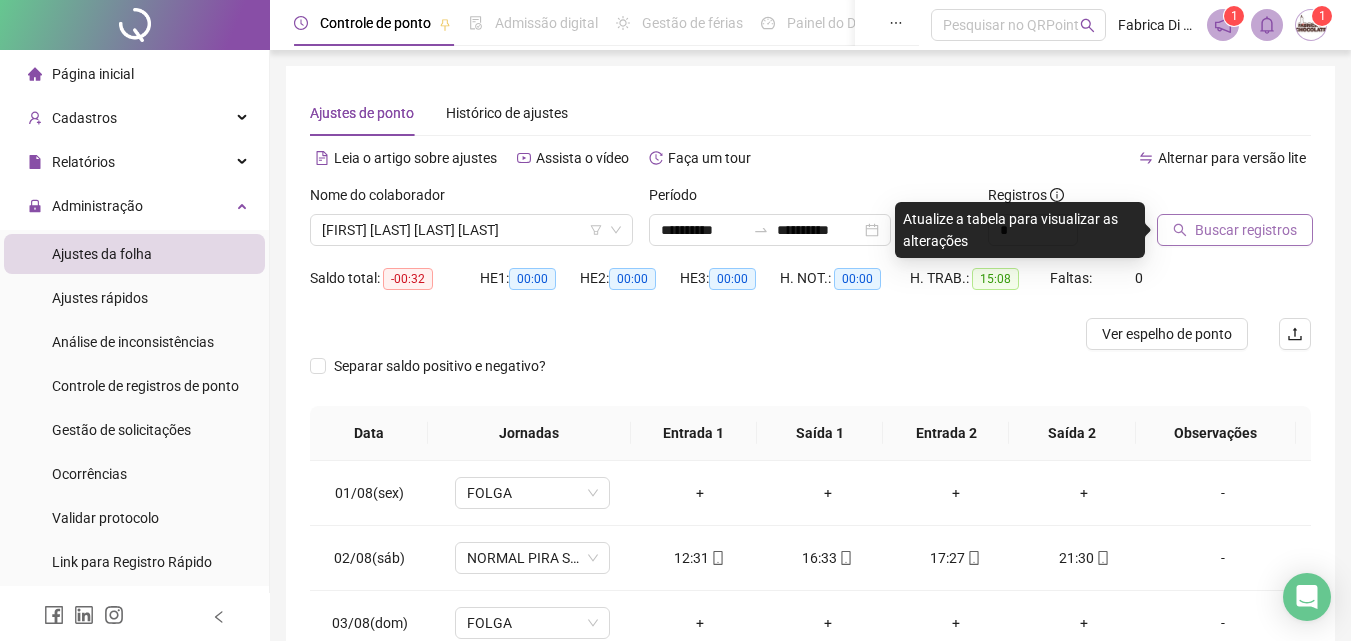 click on "Buscar registros" at bounding box center (1246, 230) 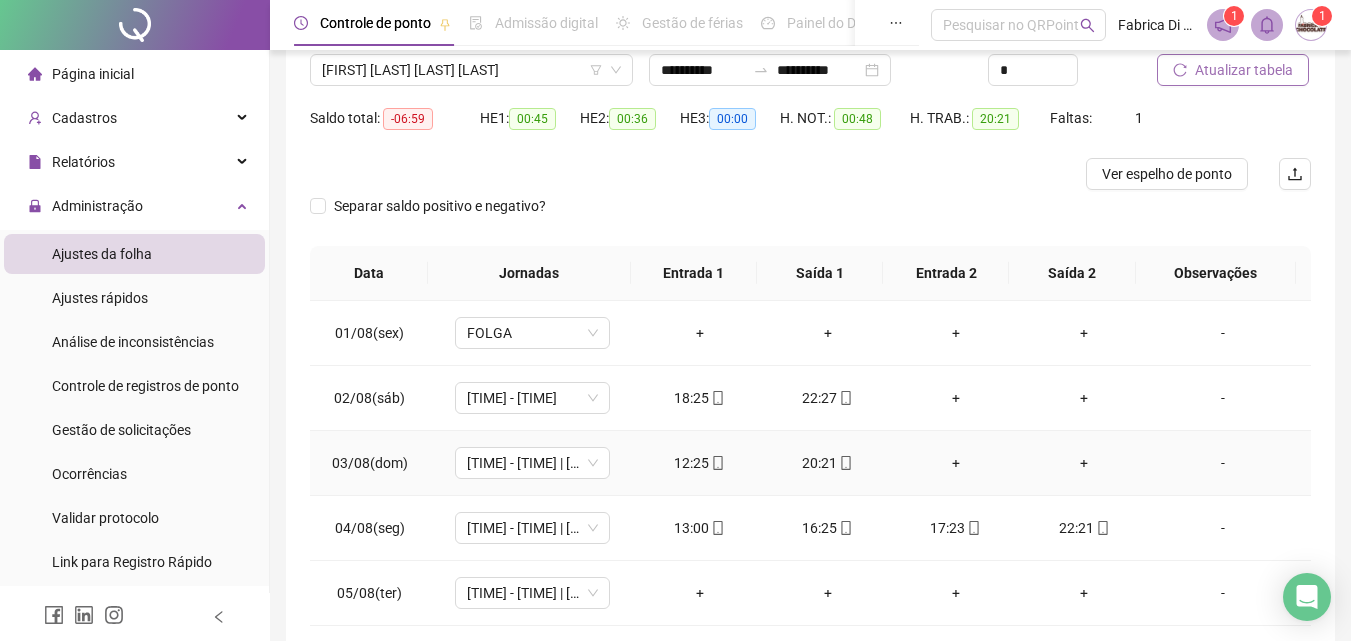 scroll, scrollTop: 55, scrollLeft: 0, axis: vertical 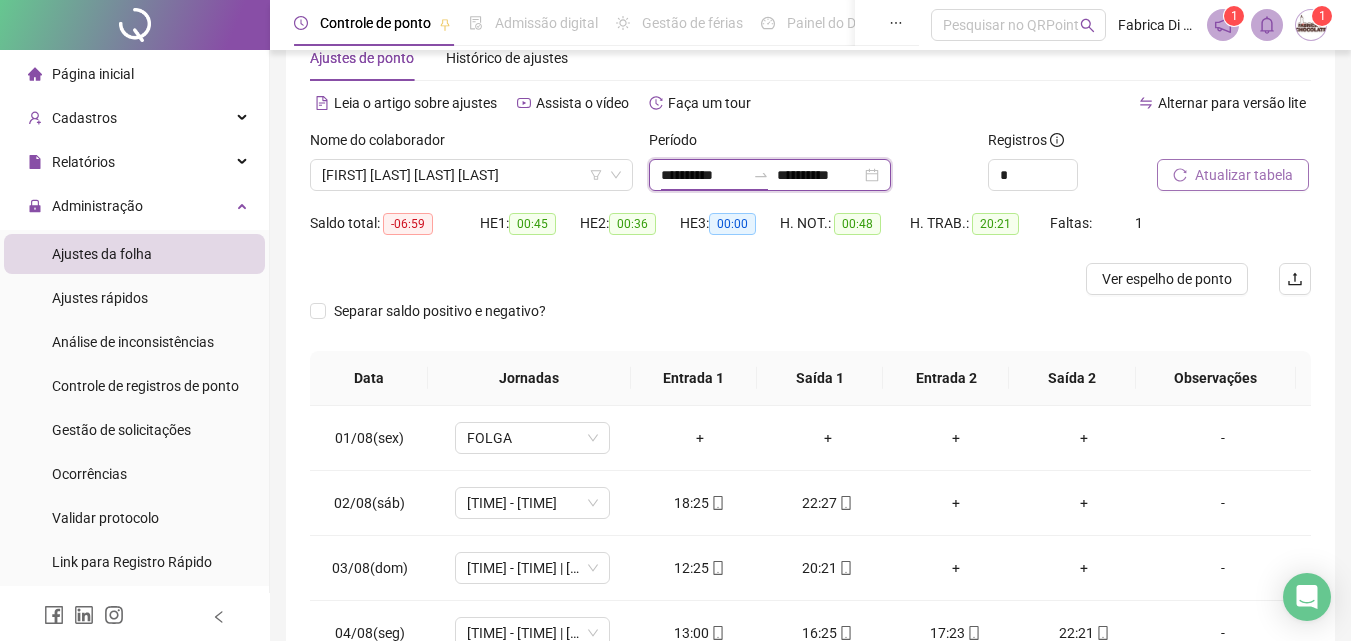 click on "**********" at bounding box center [819, 175] 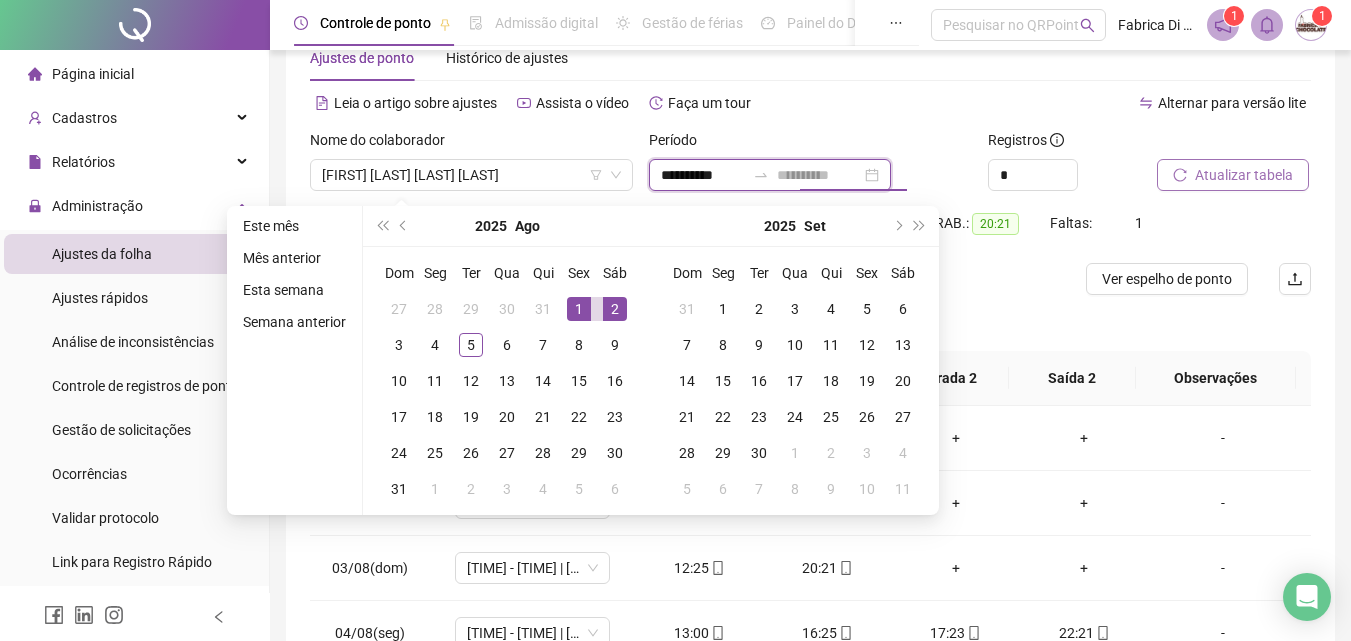 type on "**********" 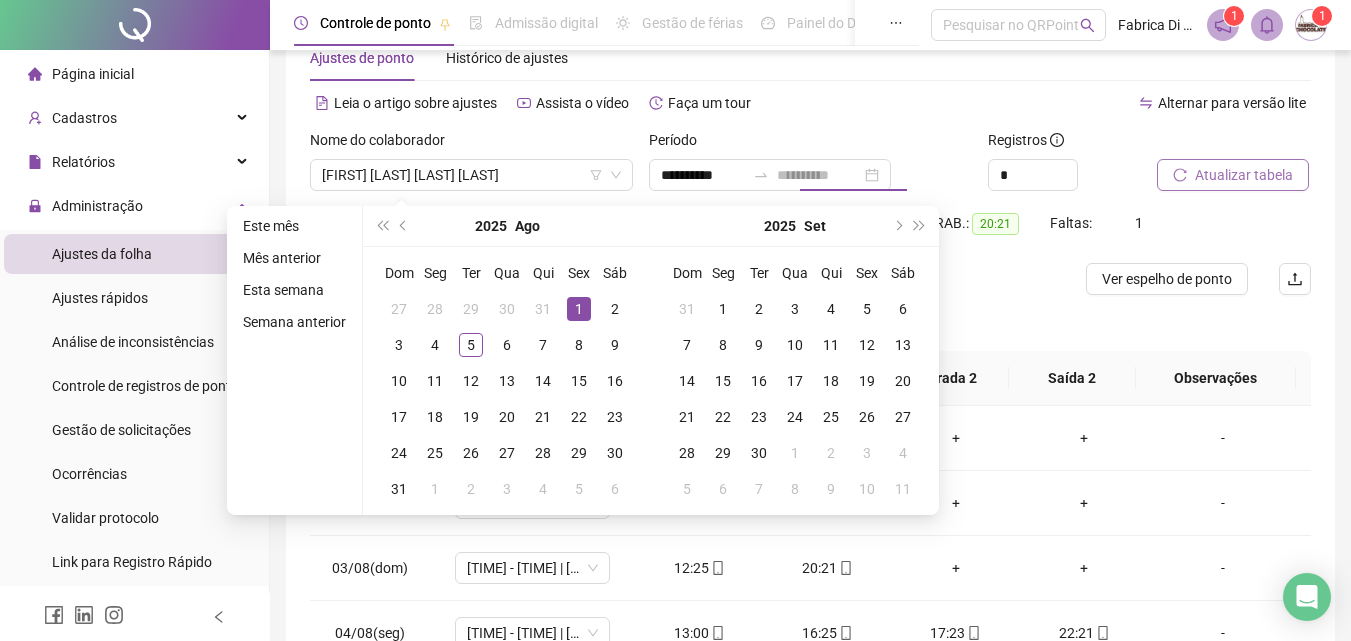 click on "1" at bounding box center [579, 309] 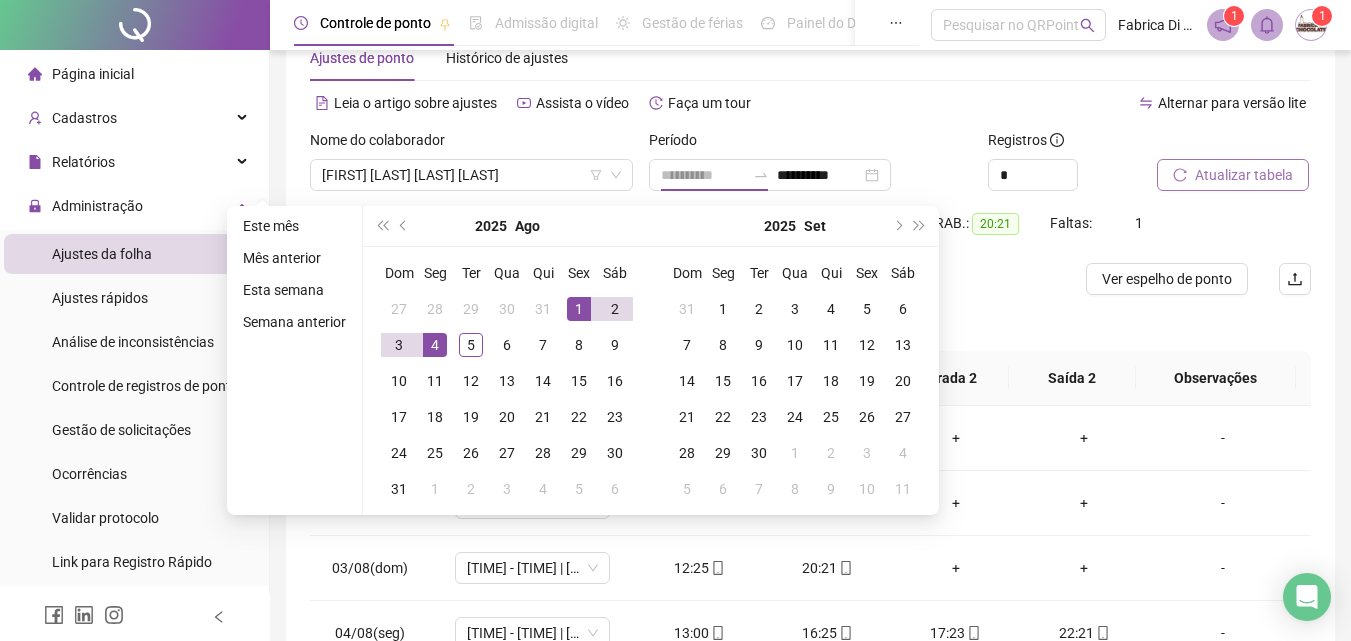 click on "4" at bounding box center [435, 345] 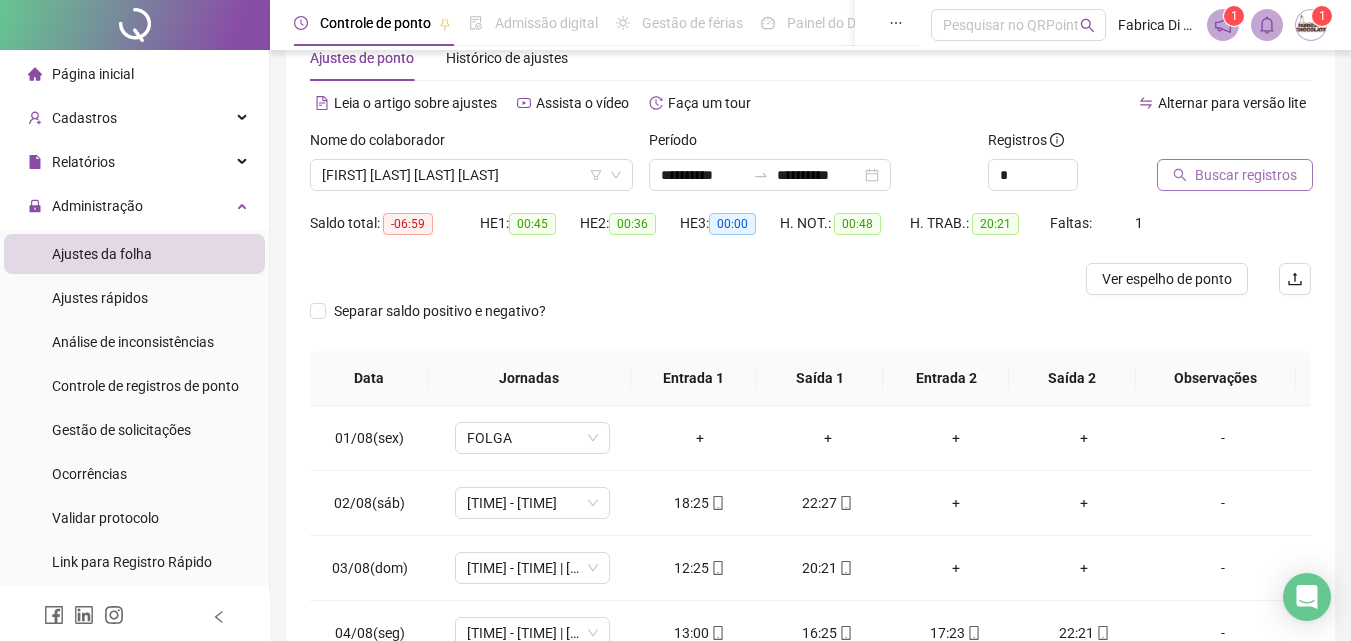 click on "Buscar registros" at bounding box center [1246, 175] 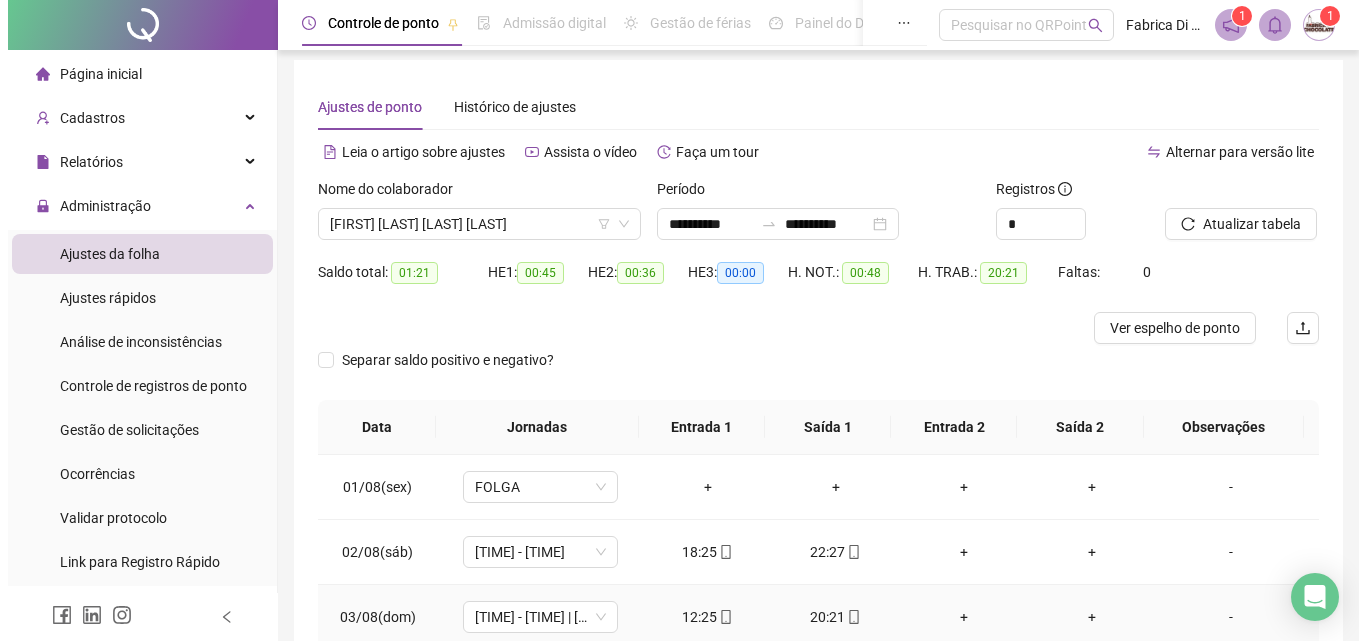 scroll, scrollTop: 0, scrollLeft: 0, axis: both 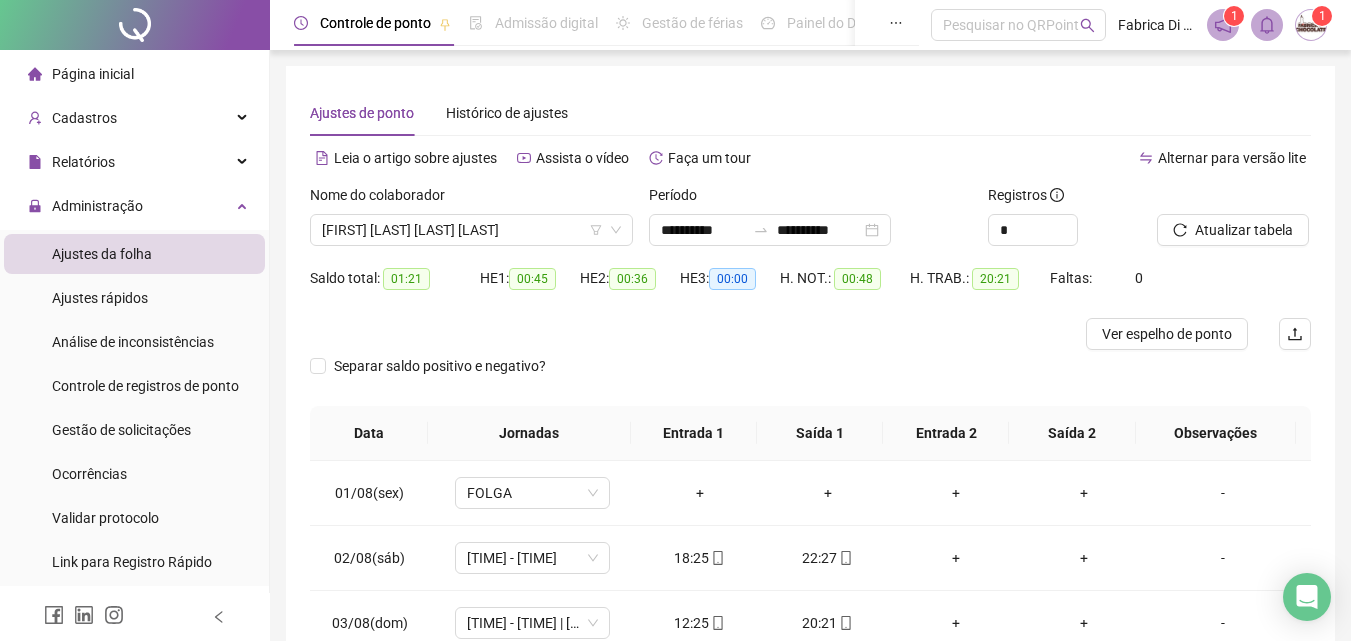 click at bounding box center [1311, 25] 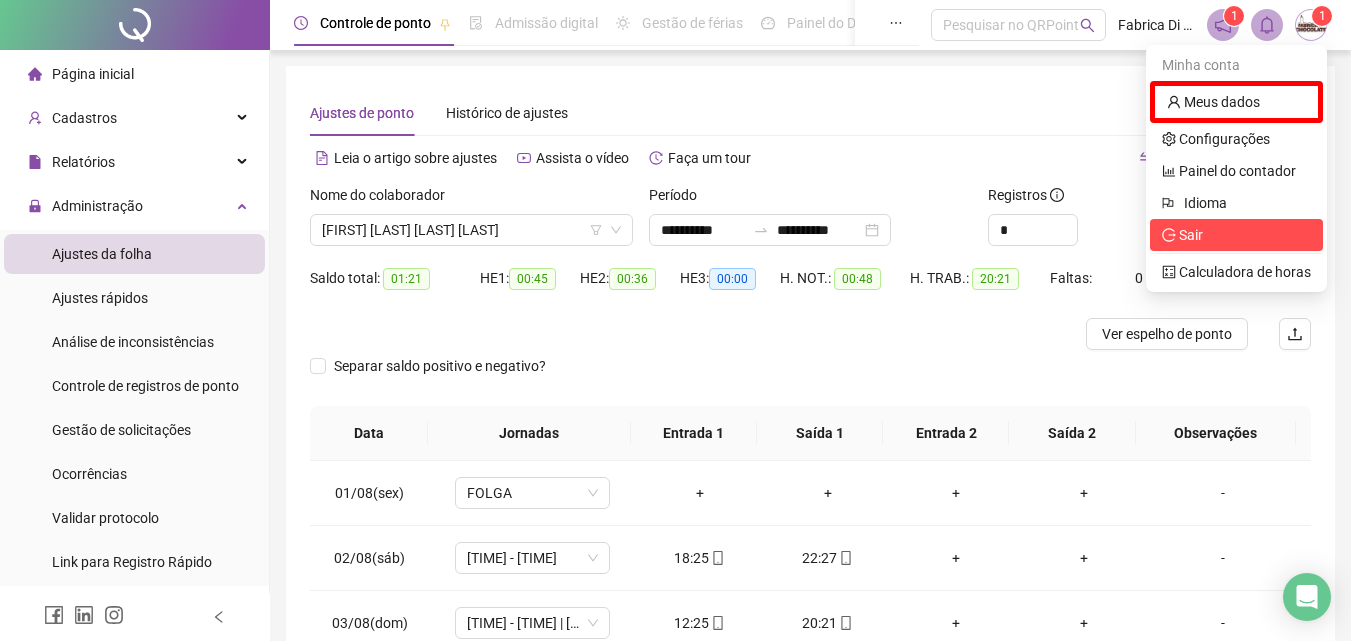 click on "Sair" at bounding box center [1236, 235] 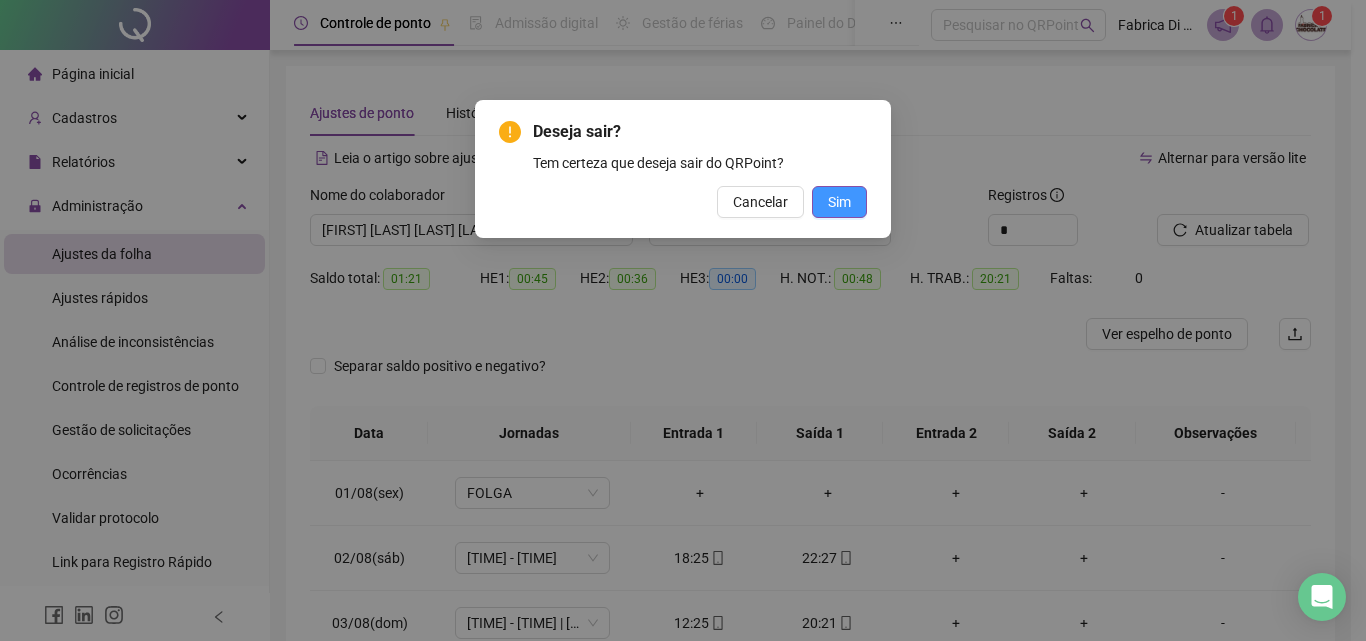 click on "Sim" at bounding box center [839, 202] 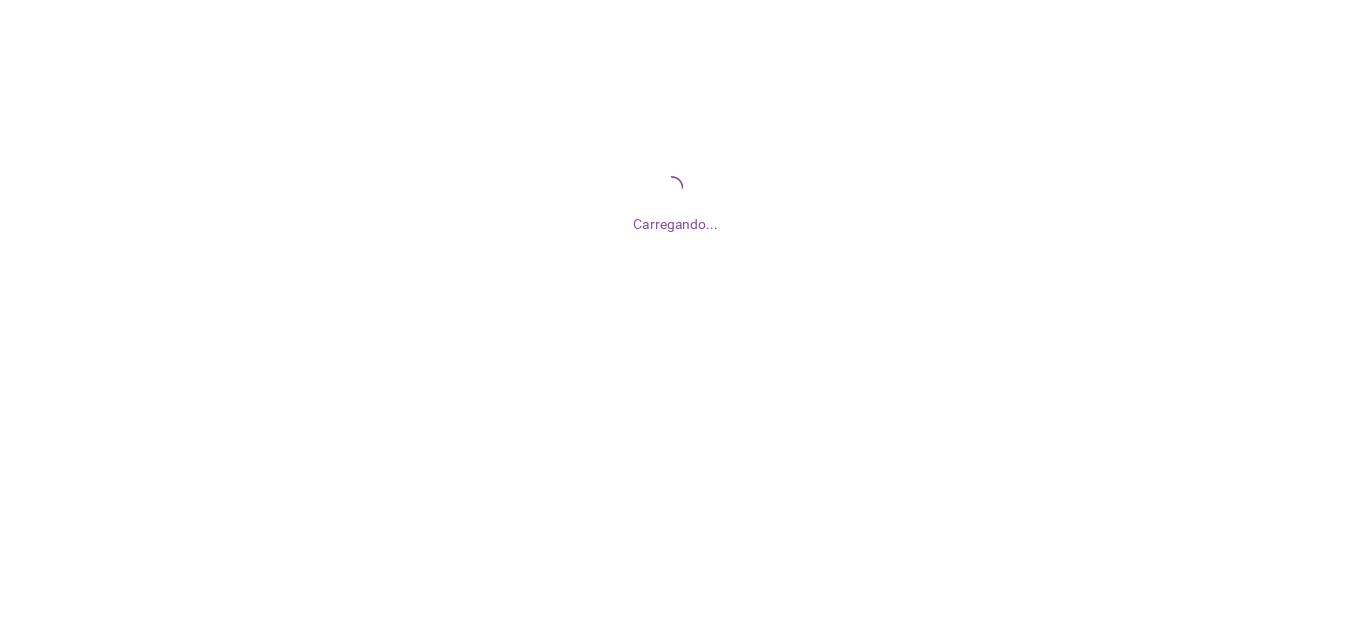 scroll, scrollTop: 0, scrollLeft: 0, axis: both 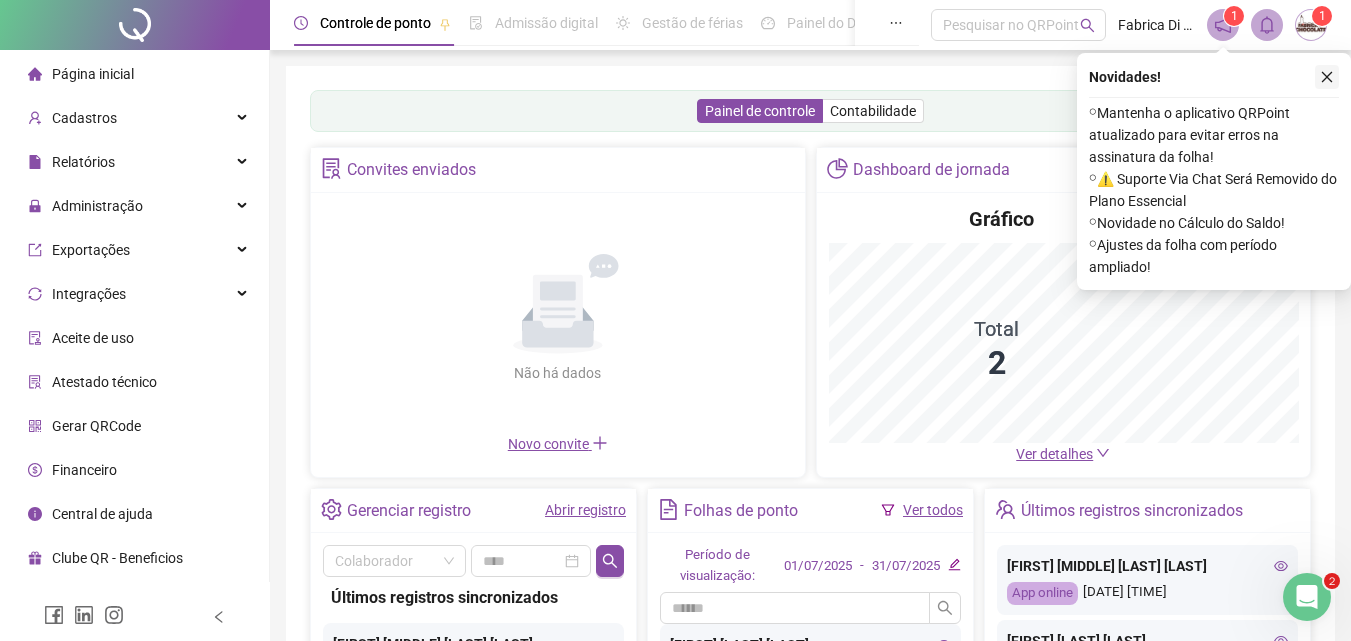 click 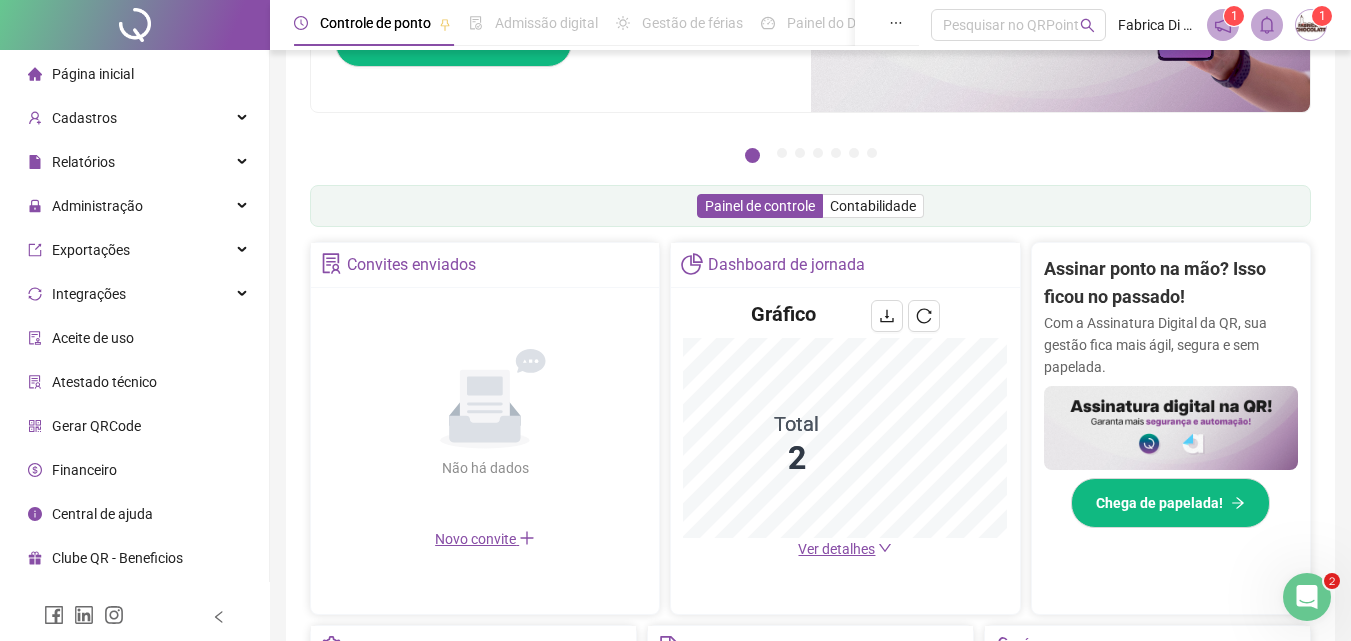 scroll, scrollTop: 500, scrollLeft: 0, axis: vertical 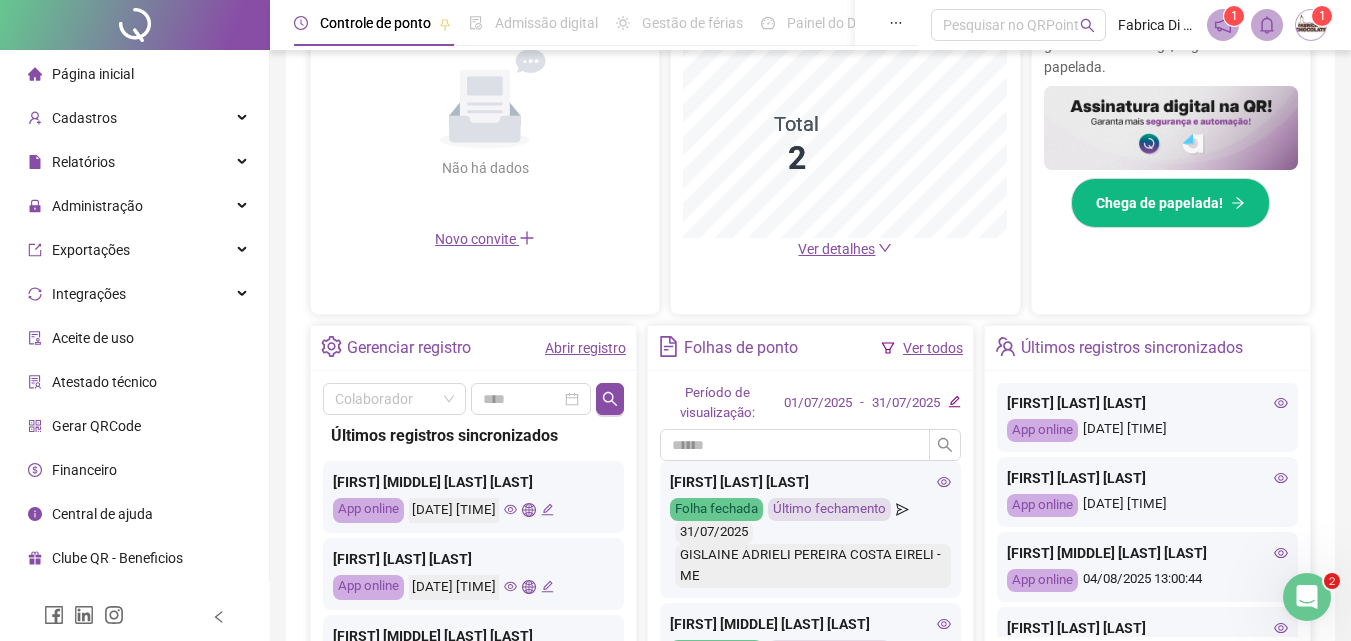 click at bounding box center [1311, 25] 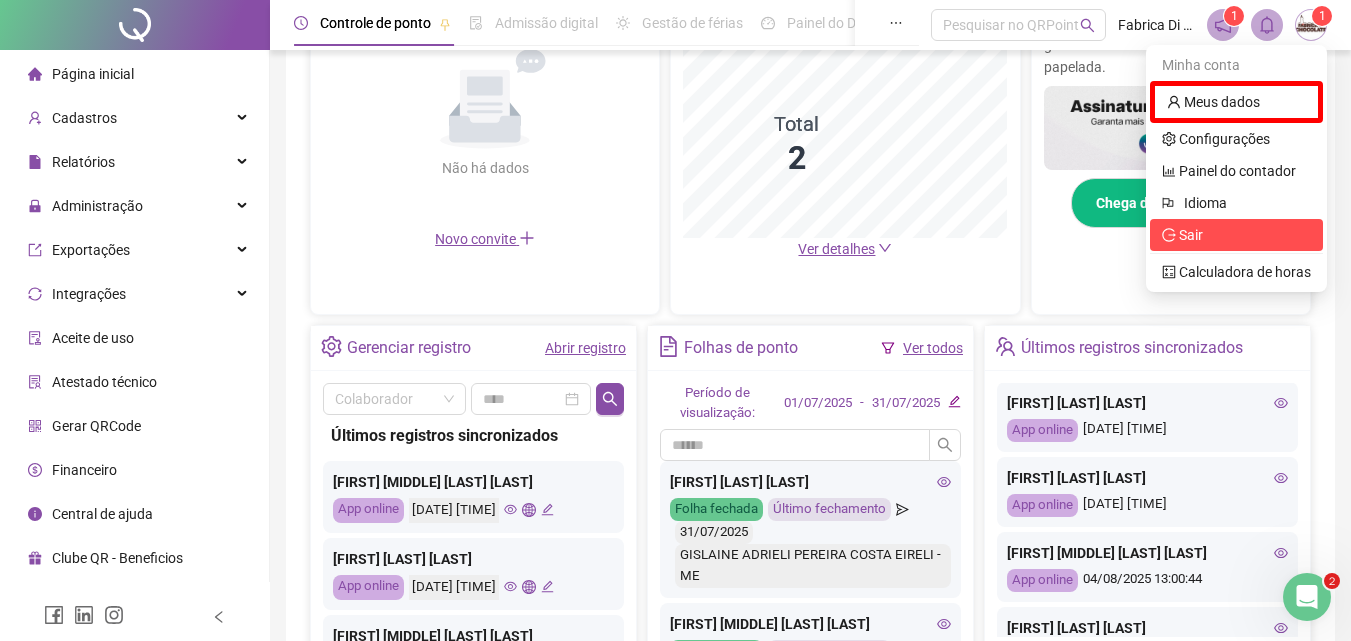click on "Sair" at bounding box center (1191, 235) 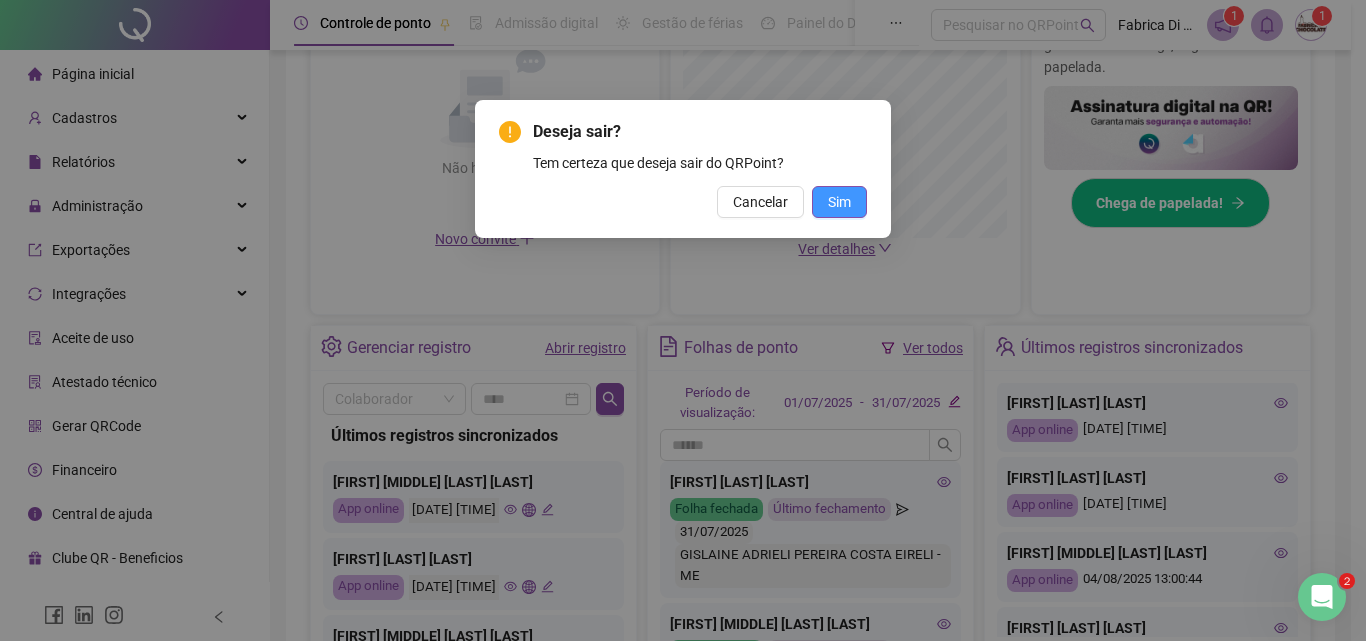 click on "Sim" at bounding box center (839, 202) 